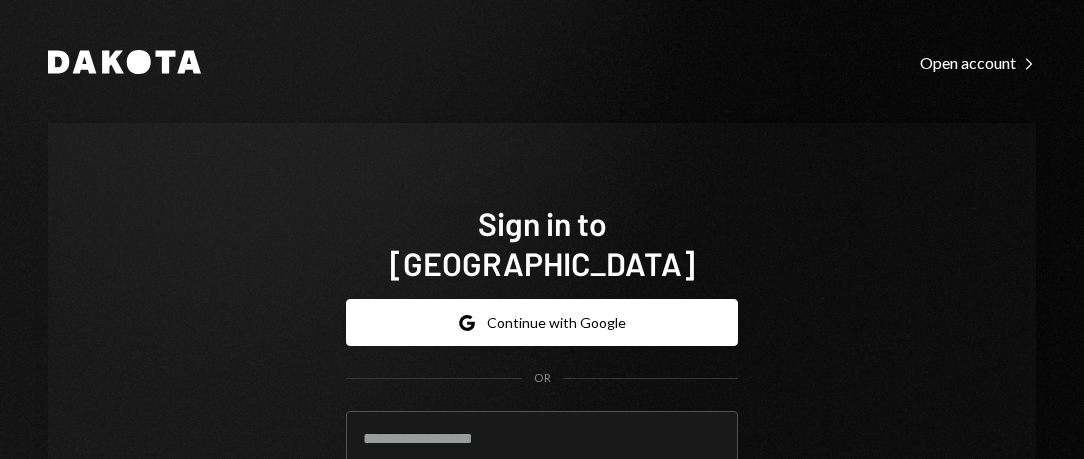 scroll, scrollTop: 0, scrollLeft: 0, axis: both 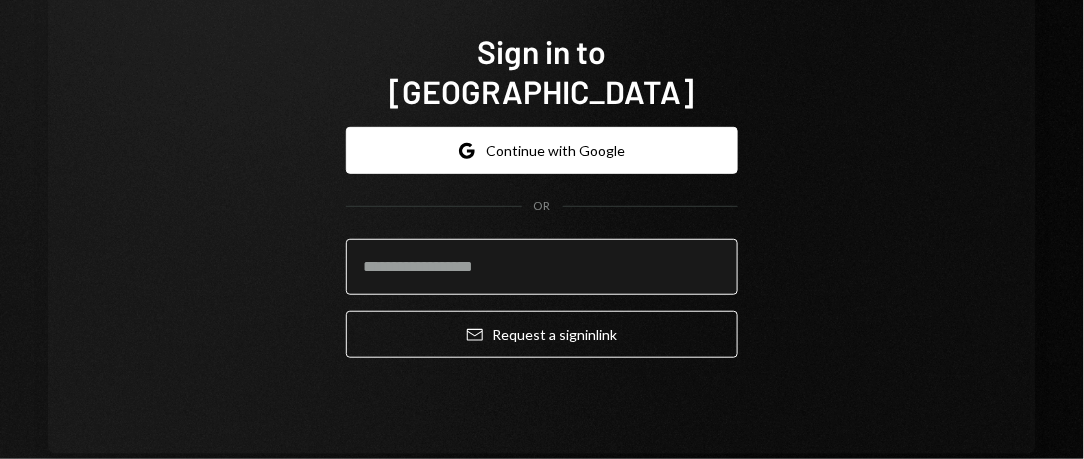 click at bounding box center (542, 267) 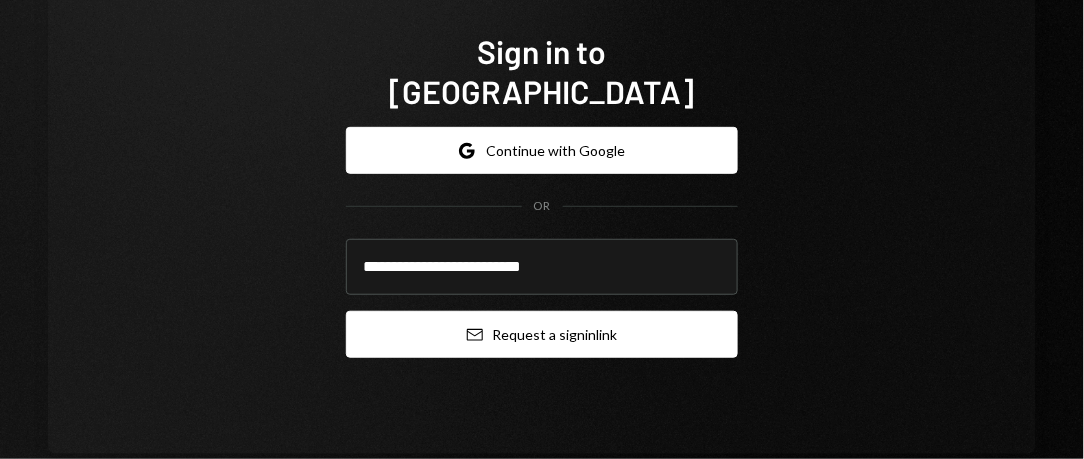 click on "Email Request a sign  in  link" at bounding box center (542, 334) 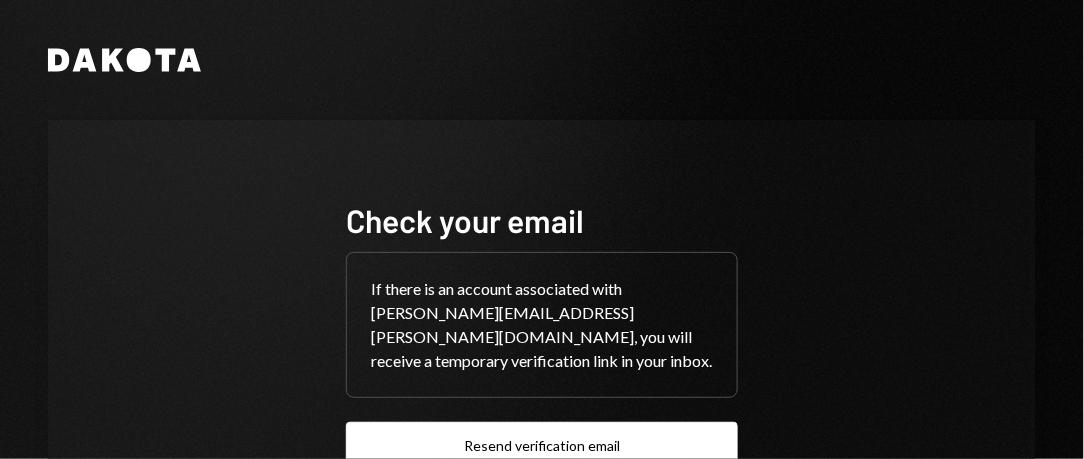 scroll, scrollTop: 158, scrollLeft: 0, axis: vertical 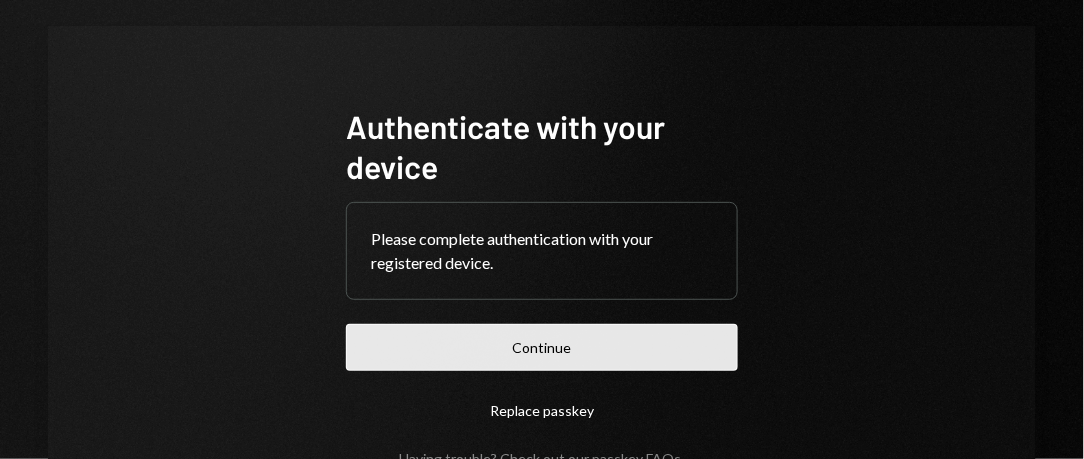 click on "Continue" at bounding box center [542, 347] 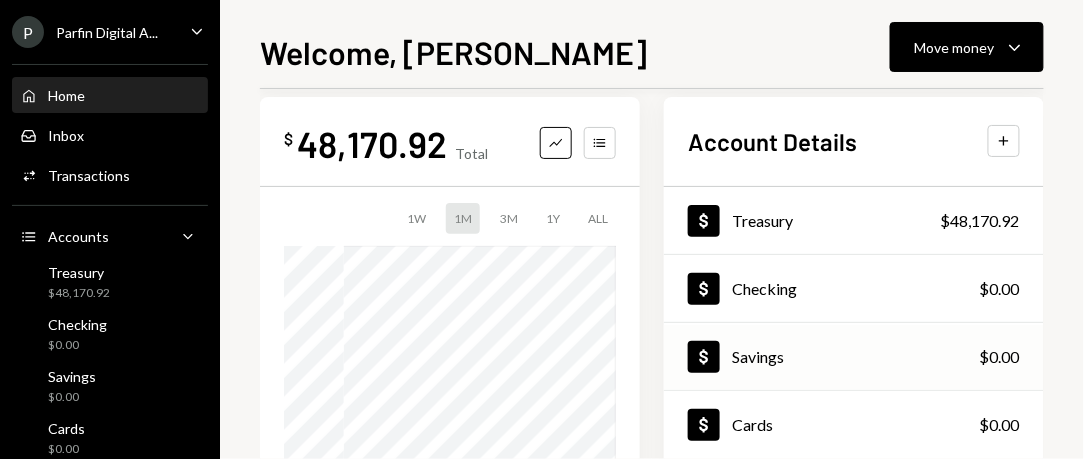 scroll, scrollTop: 0, scrollLeft: 0, axis: both 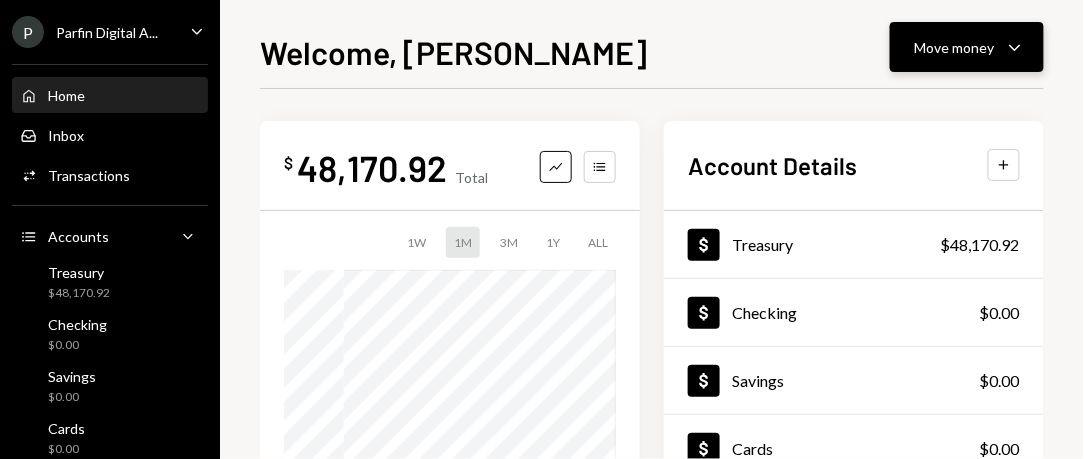 click on "Move money" at bounding box center (955, 47) 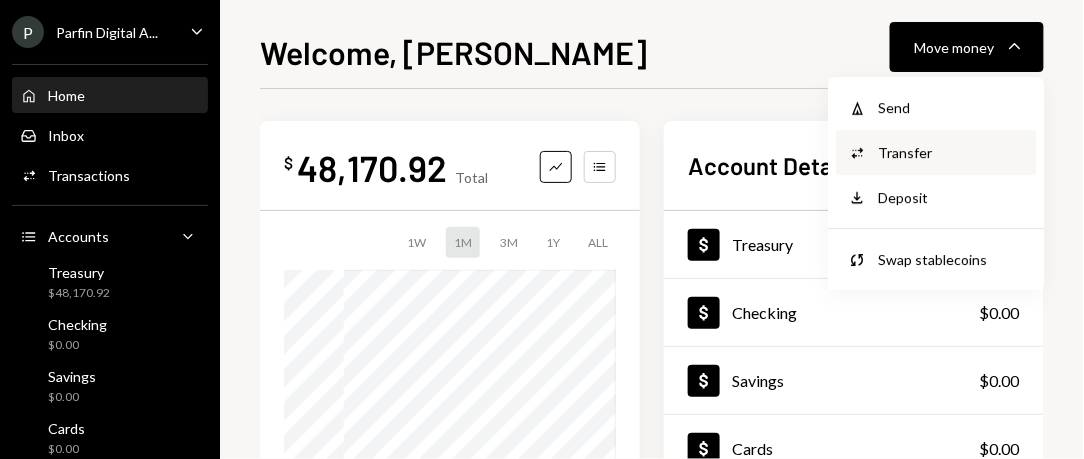 click on "Transfer" at bounding box center [951, 152] 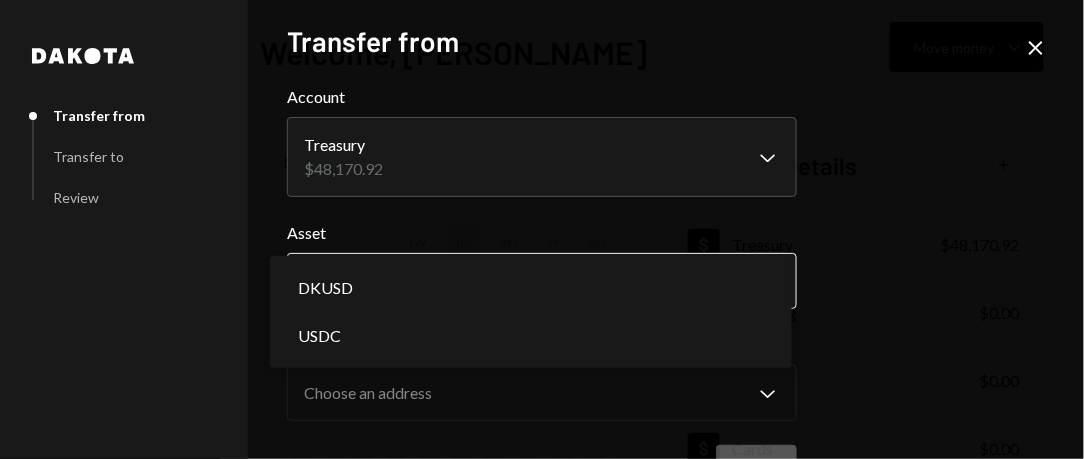 click on "**********" at bounding box center [542, 229] 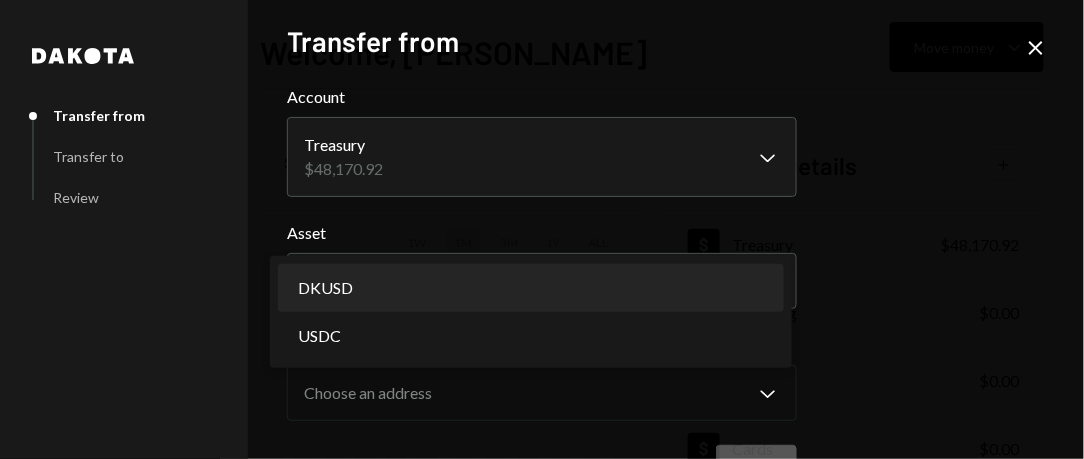 select on "*****" 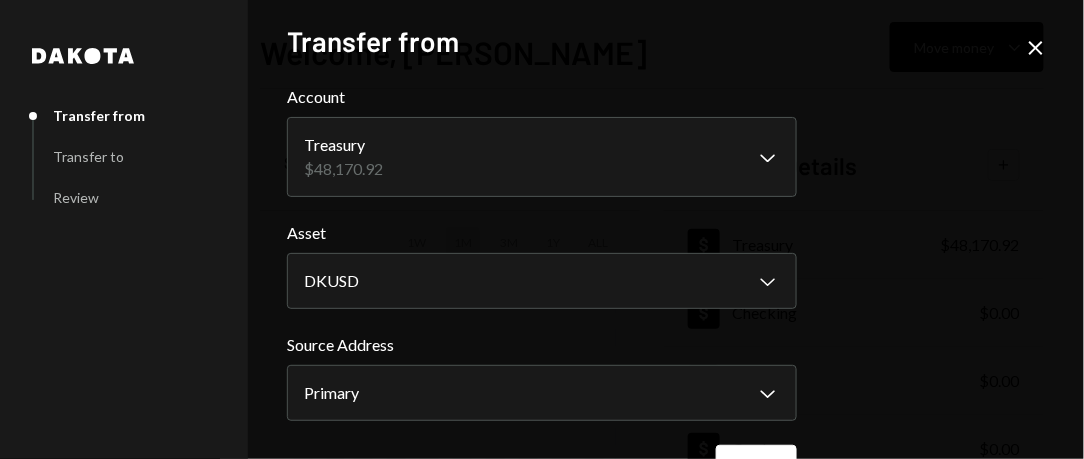 scroll, scrollTop: 63, scrollLeft: 0, axis: vertical 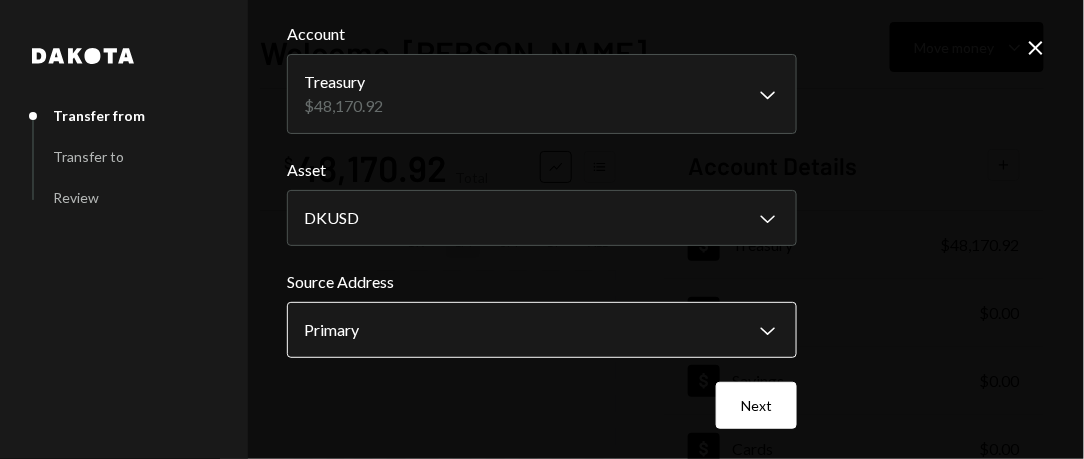 click on "**********" at bounding box center (542, 229) 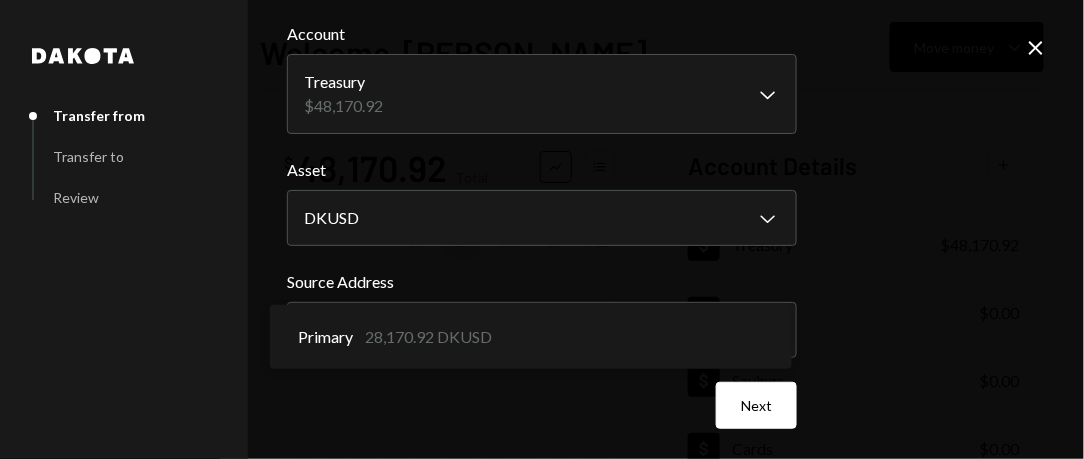 click on "**********" at bounding box center (542, 229) 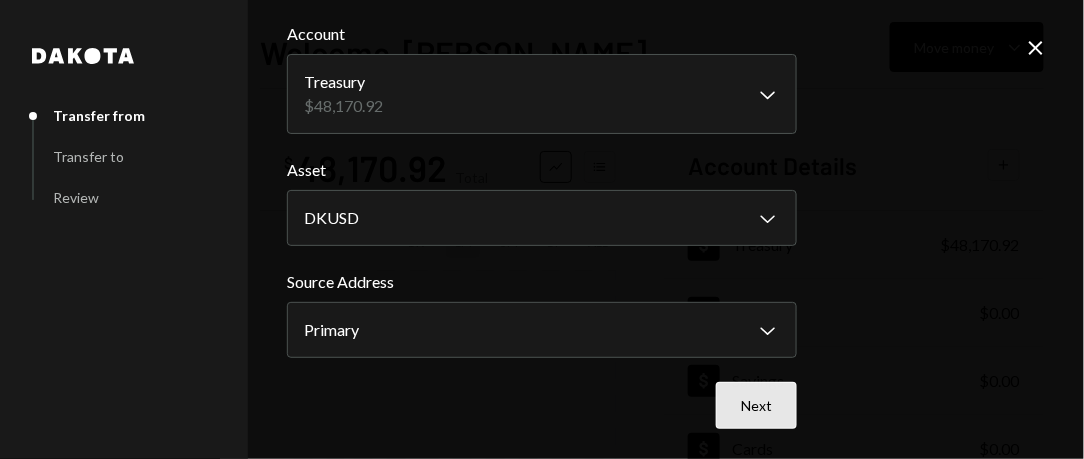 click on "Next" at bounding box center (756, 405) 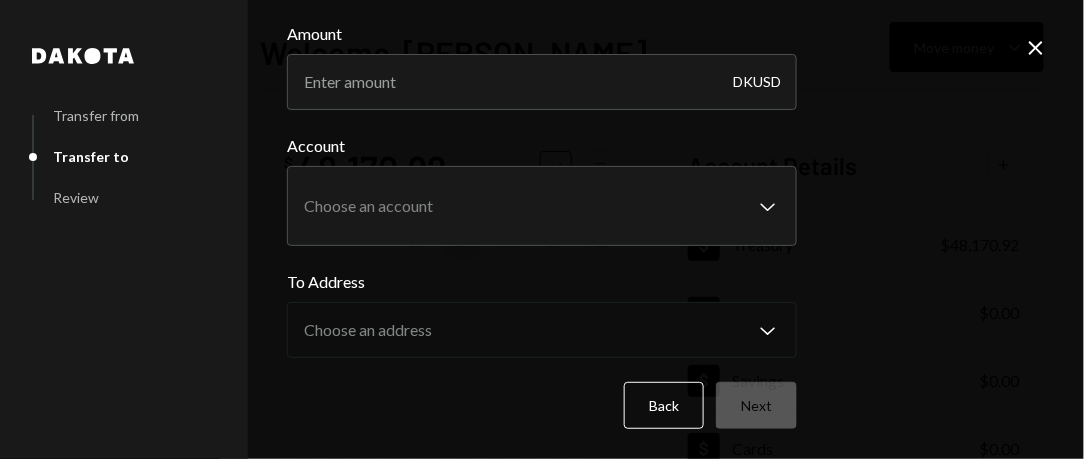 scroll, scrollTop: 0, scrollLeft: 0, axis: both 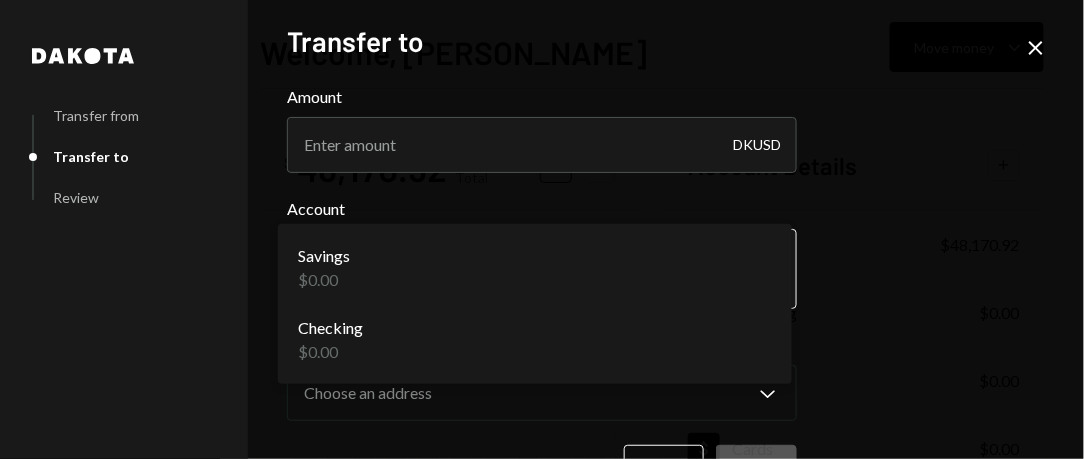 click on "**********" at bounding box center [542, 229] 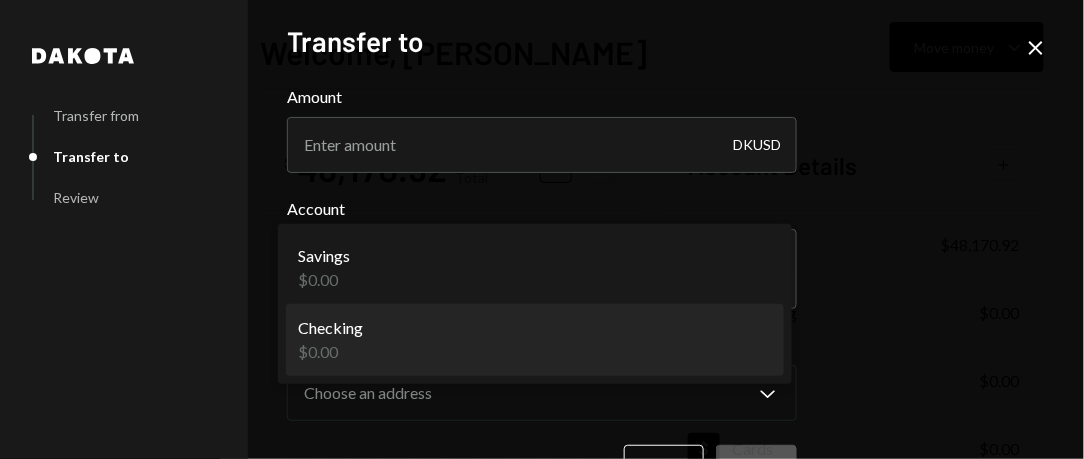 select on "**********" 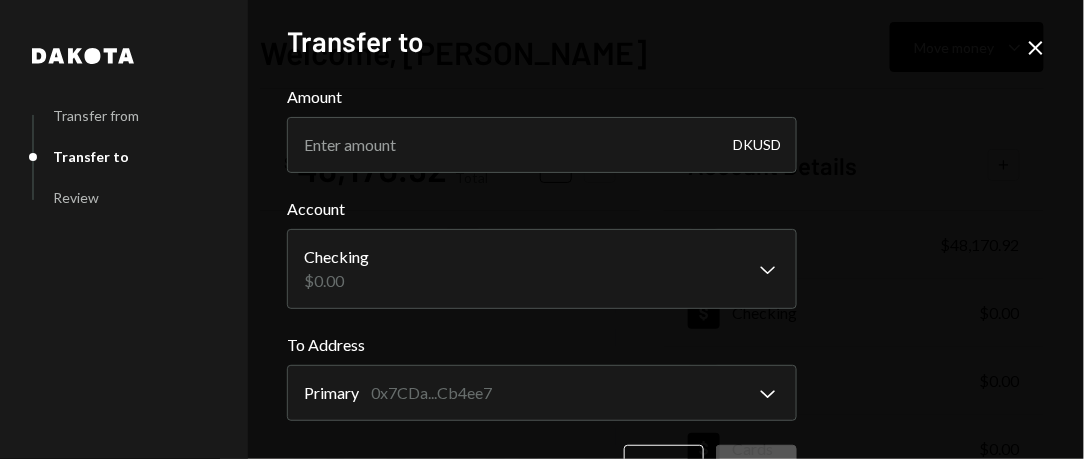scroll, scrollTop: 63, scrollLeft: 0, axis: vertical 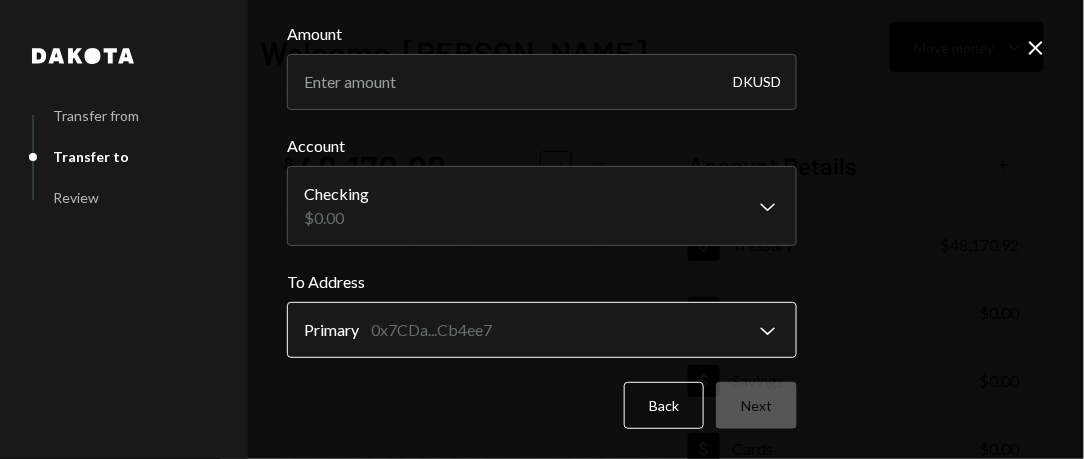 click on "**********" at bounding box center [542, 229] 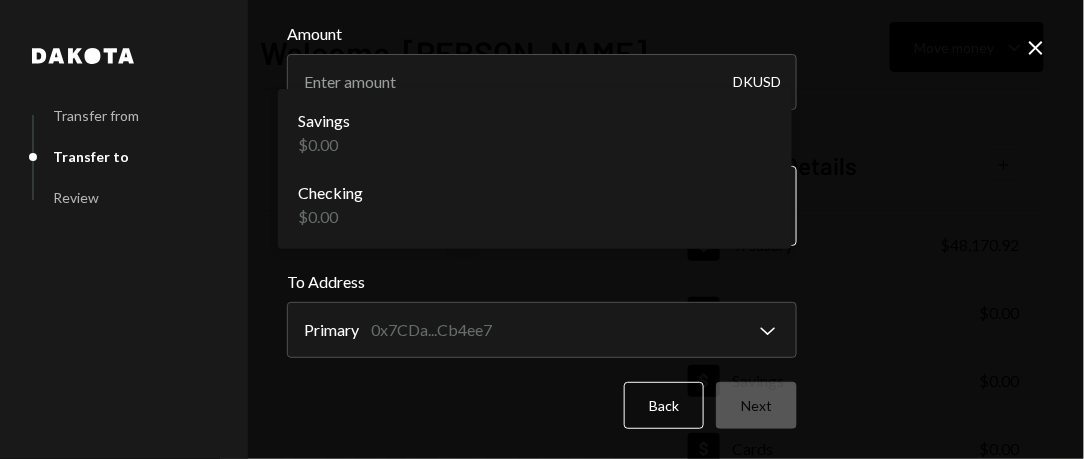 click on "**********" at bounding box center (542, 229) 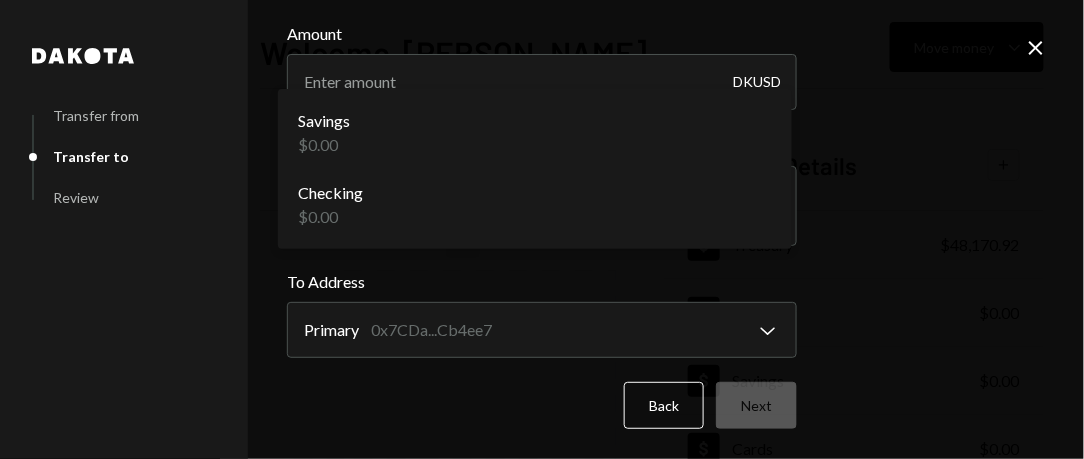 click on "**********" at bounding box center [542, 229] 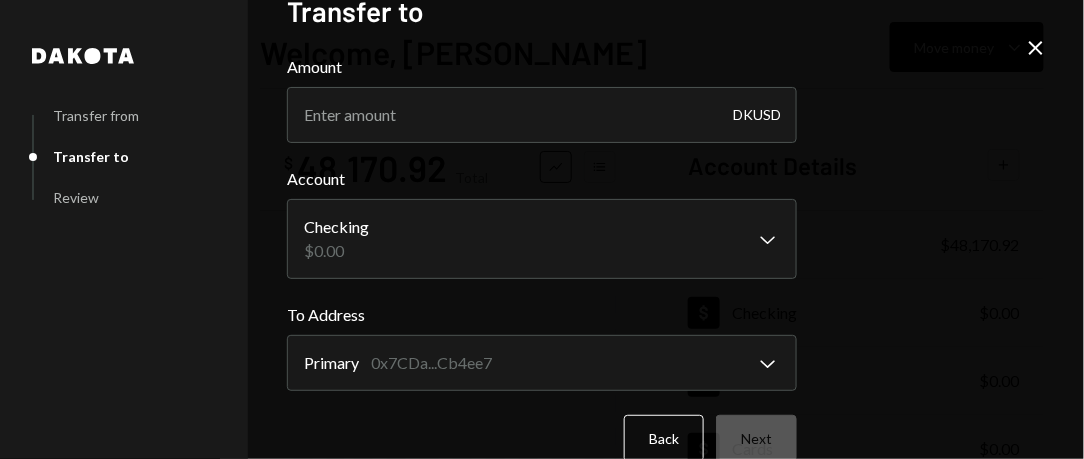scroll, scrollTop: 0, scrollLeft: 0, axis: both 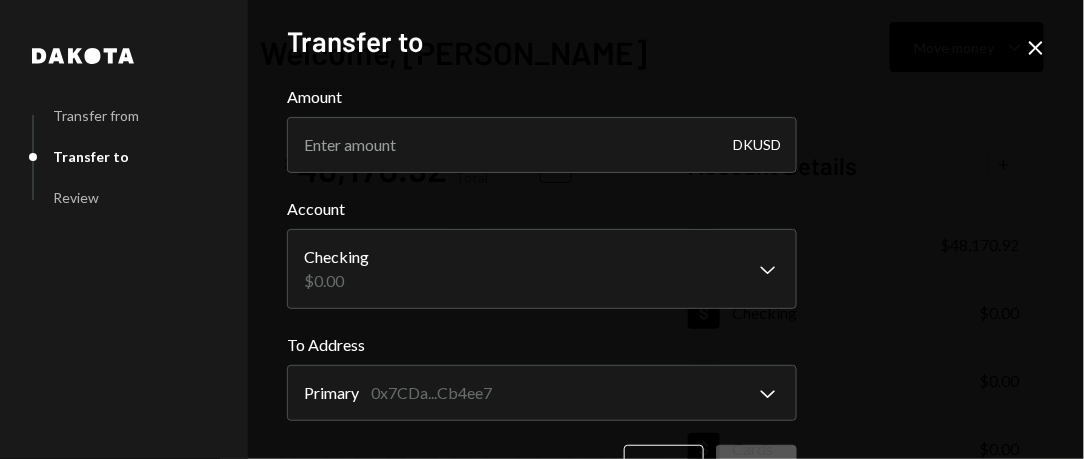 click on "Close" 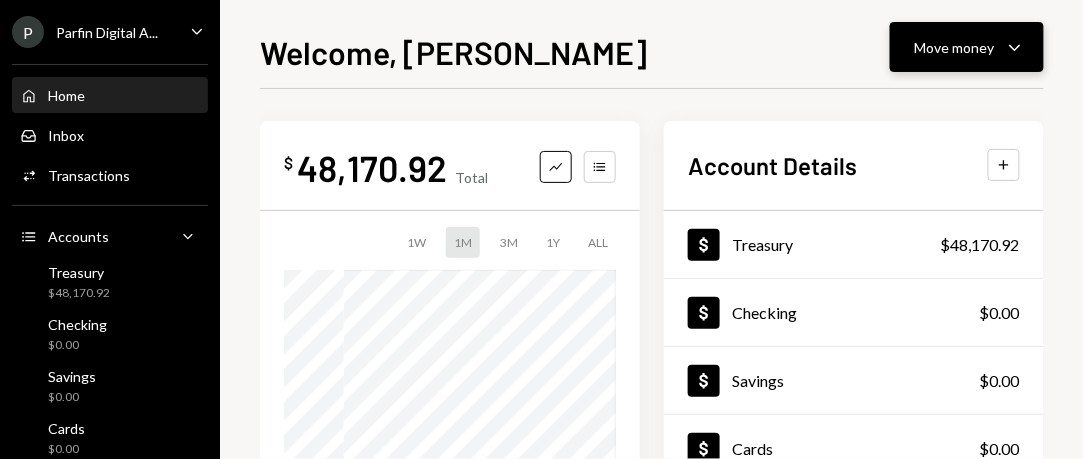 click on "Move money" at bounding box center [955, 47] 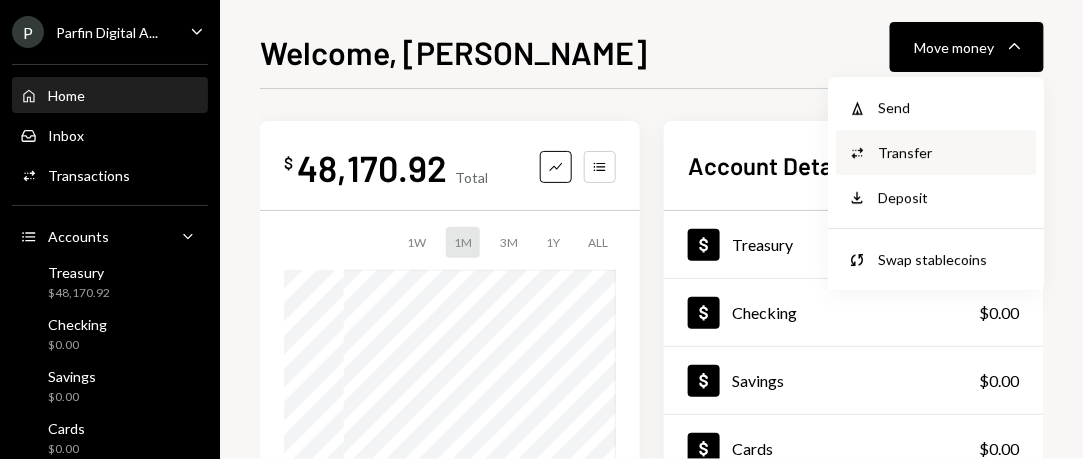 click on "Transfer" at bounding box center (951, 152) 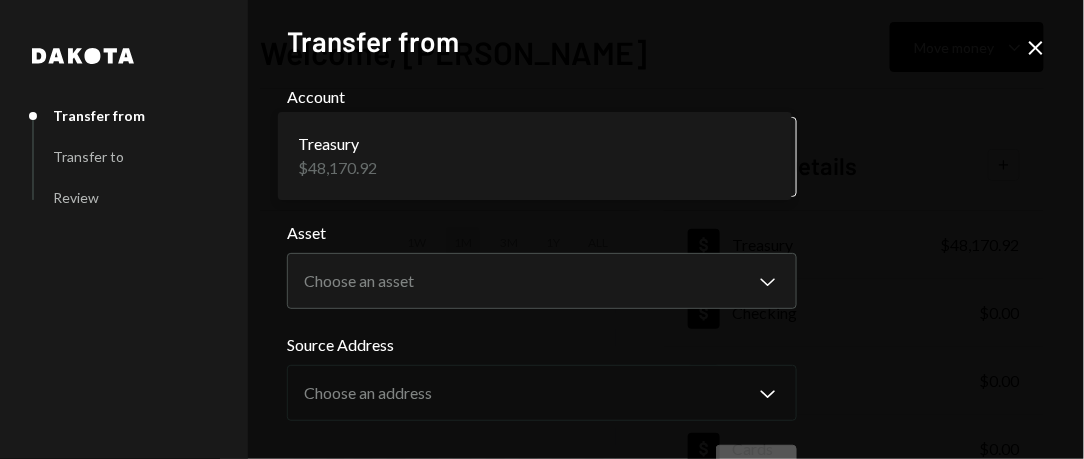 click on "**********" at bounding box center (542, 229) 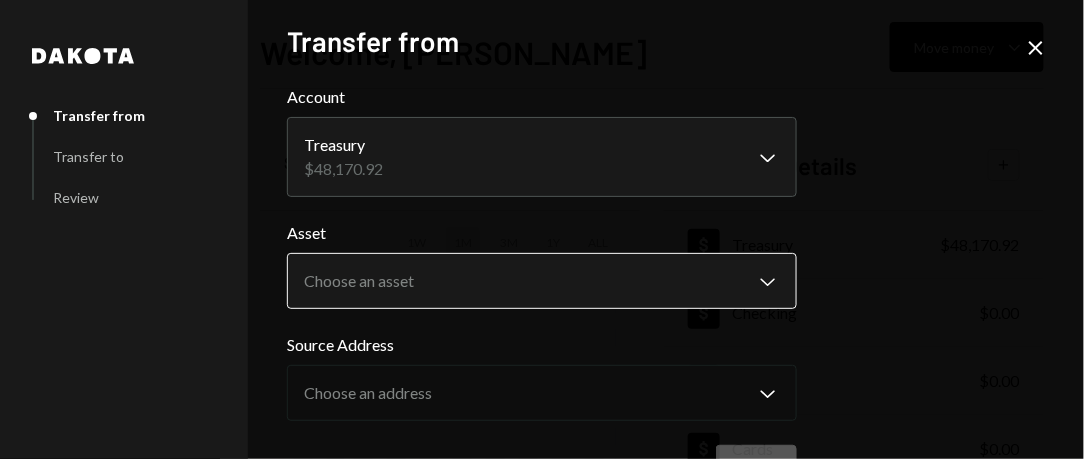 click on "**********" at bounding box center [542, 229] 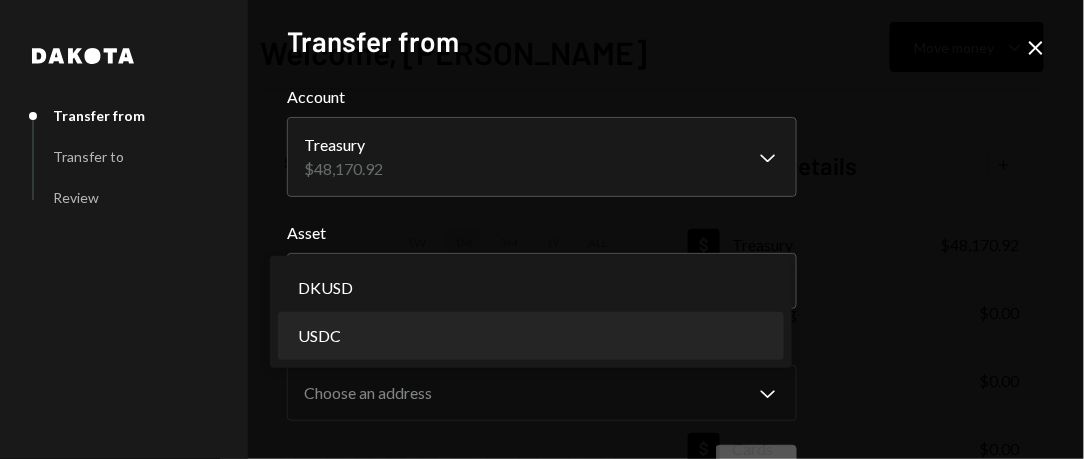 select on "****" 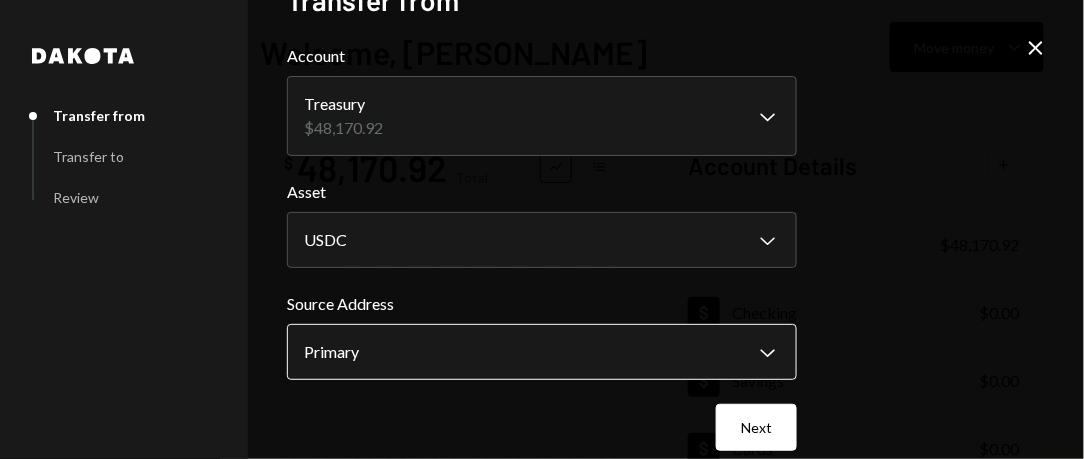 scroll, scrollTop: 63, scrollLeft: 0, axis: vertical 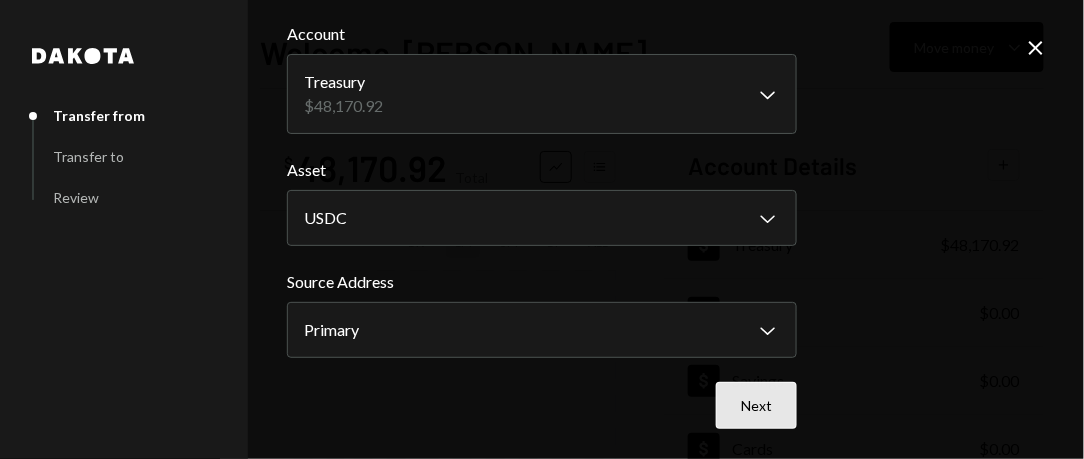 click on "Next" at bounding box center (756, 405) 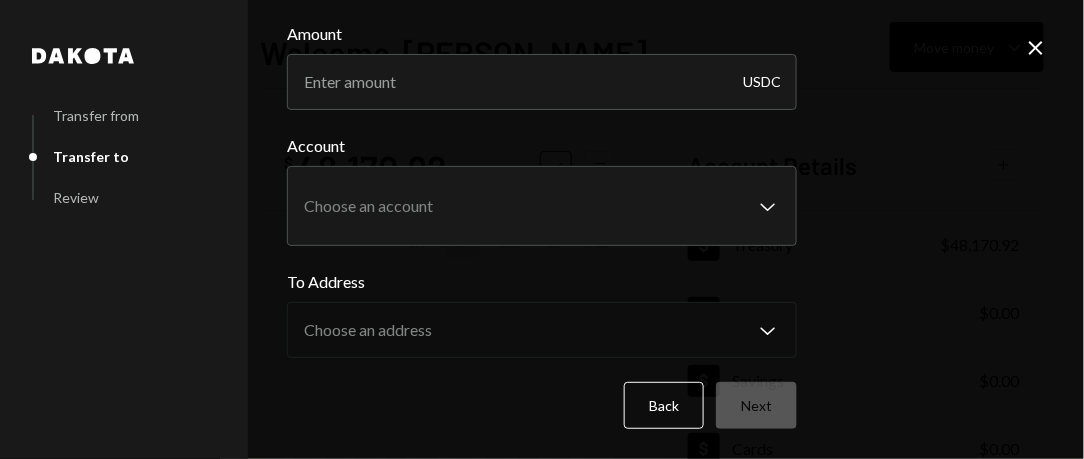 scroll, scrollTop: 0, scrollLeft: 0, axis: both 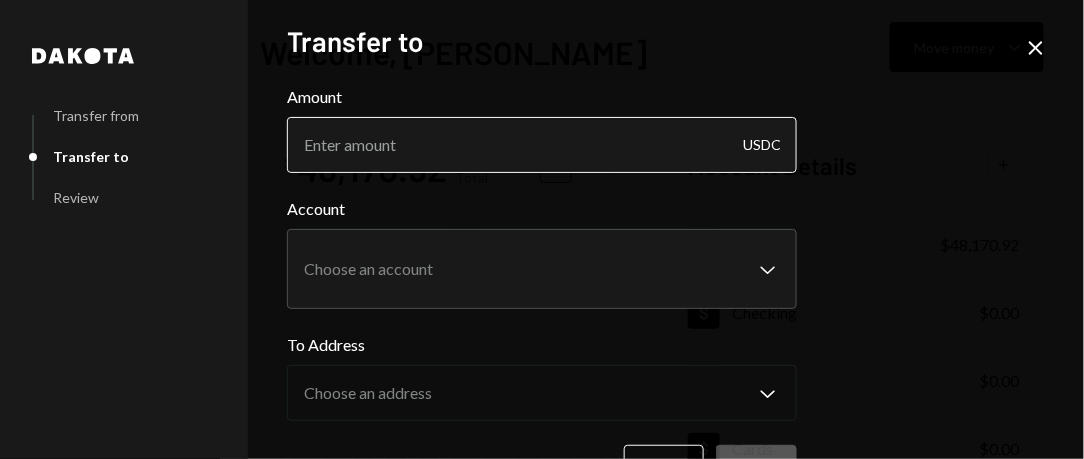 click on "Amount" at bounding box center (542, 145) 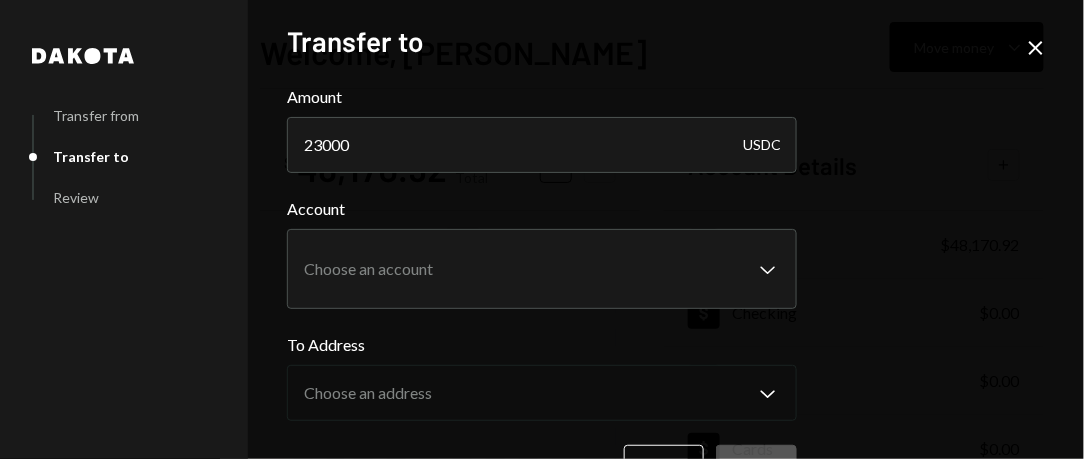 type on "23000" 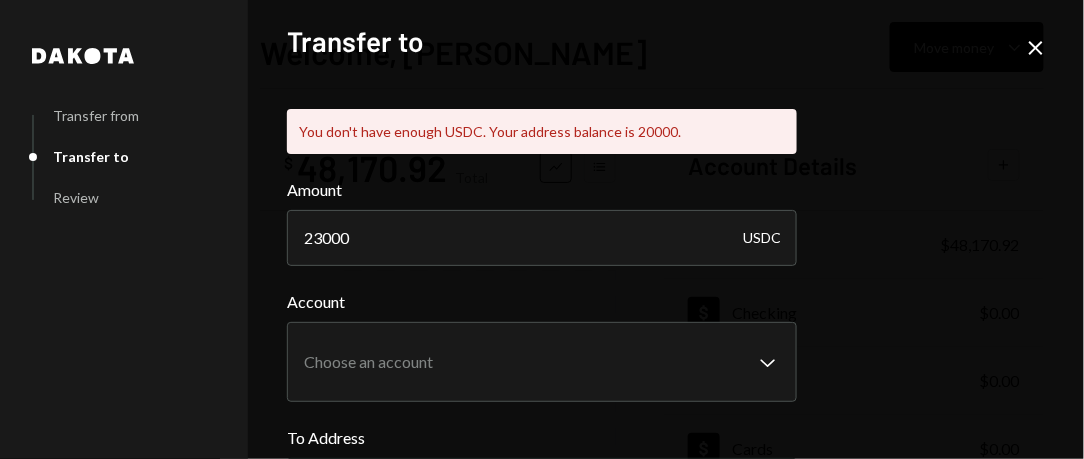 click 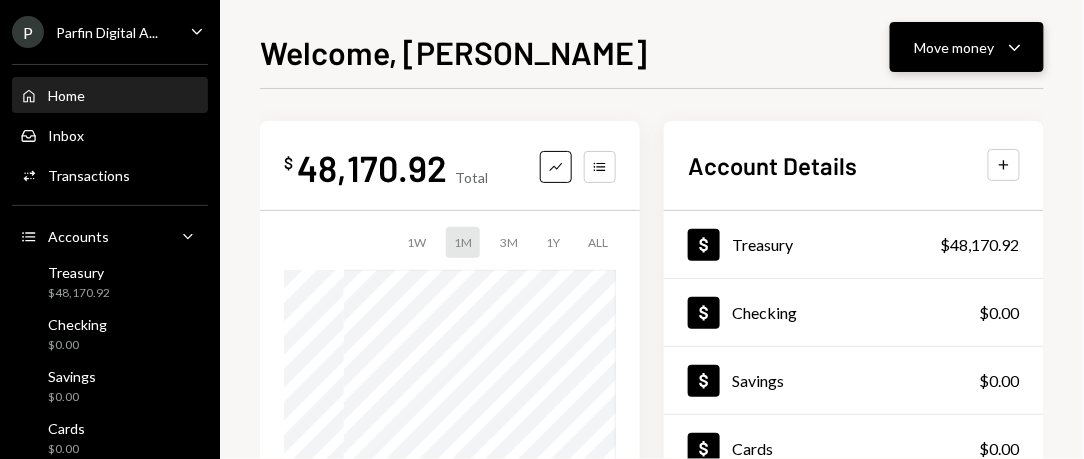 click on "Move money" at bounding box center (955, 47) 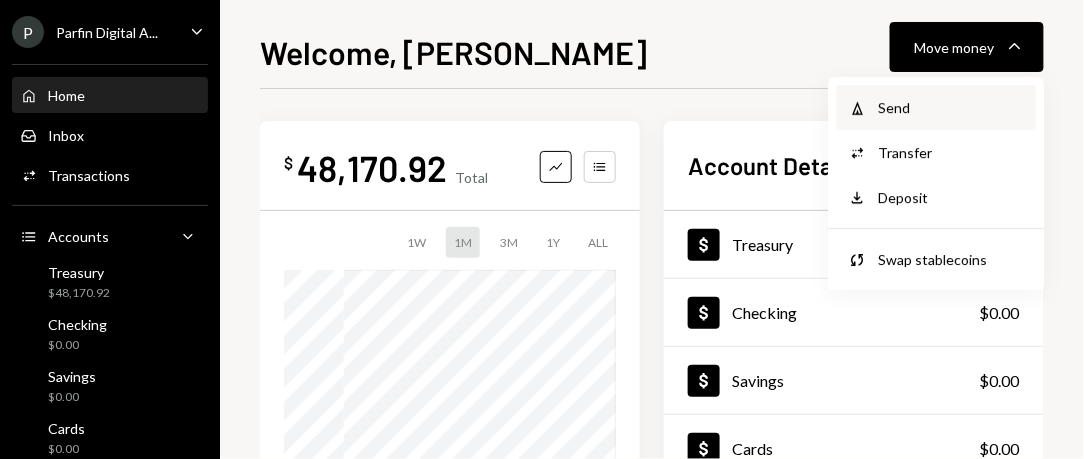 click on "Withdraw Send" at bounding box center (936, 107) 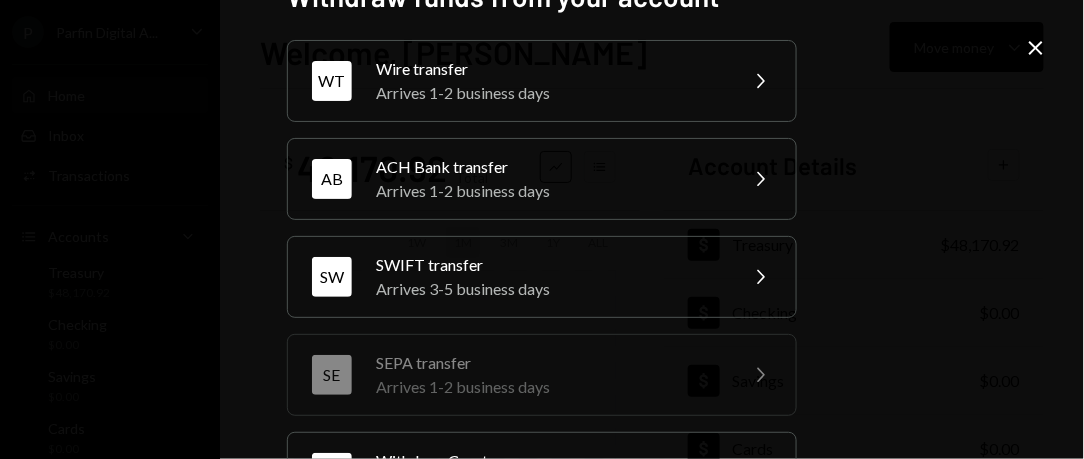 scroll, scrollTop: 0, scrollLeft: 0, axis: both 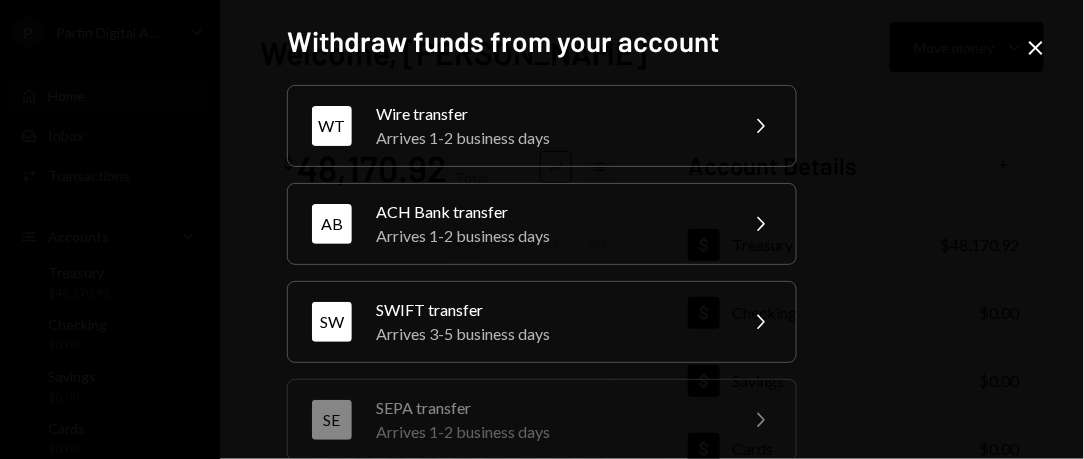 click on "Close" 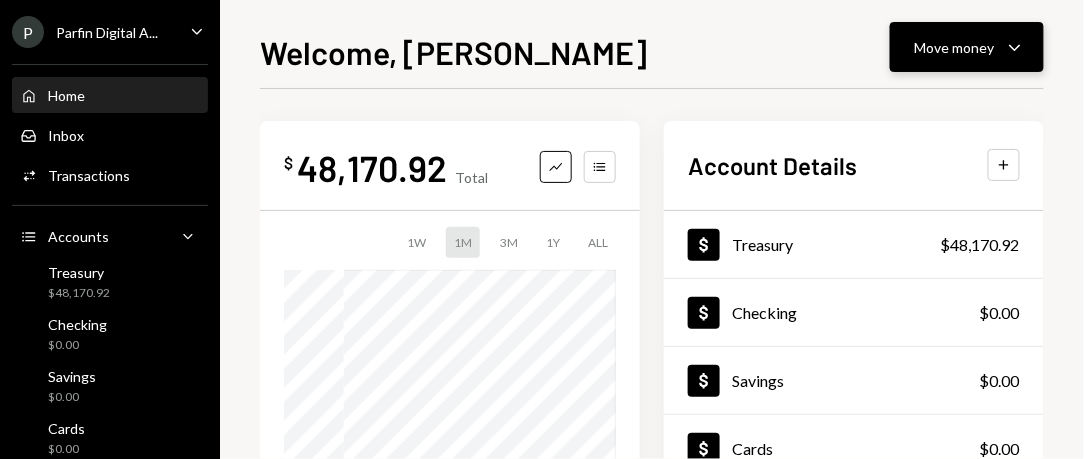 click on "Caret Down" 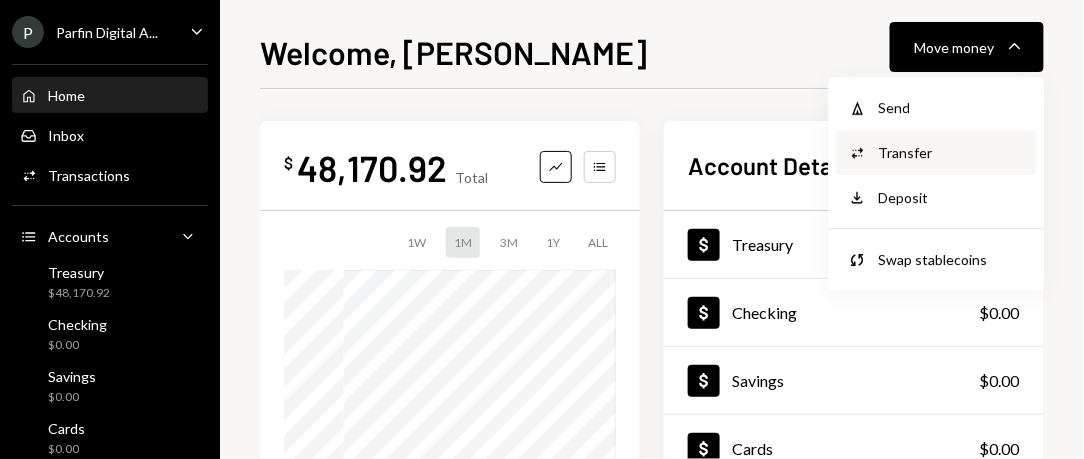 click on "Transfer" at bounding box center (951, 152) 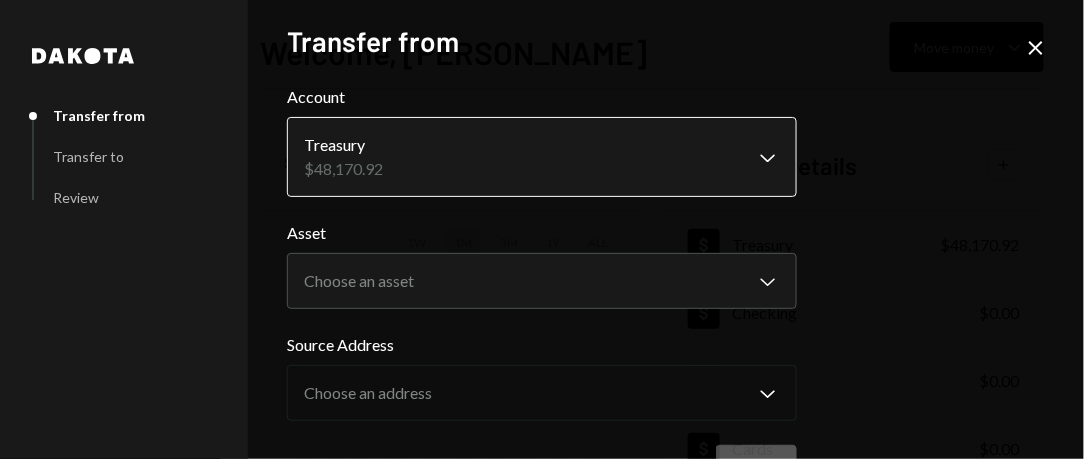 click on "**********" at bounding box center [542, 229] 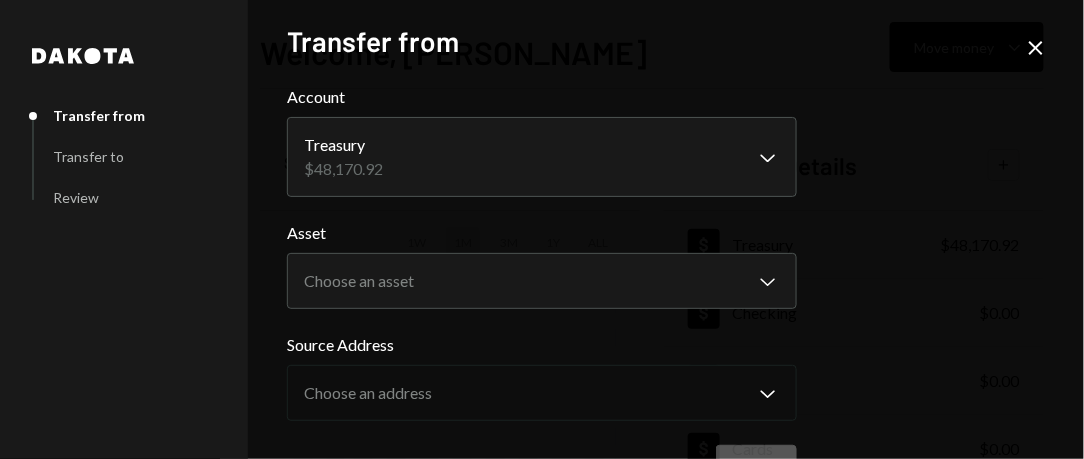 click on "**********" at bounding box center (542, 229) 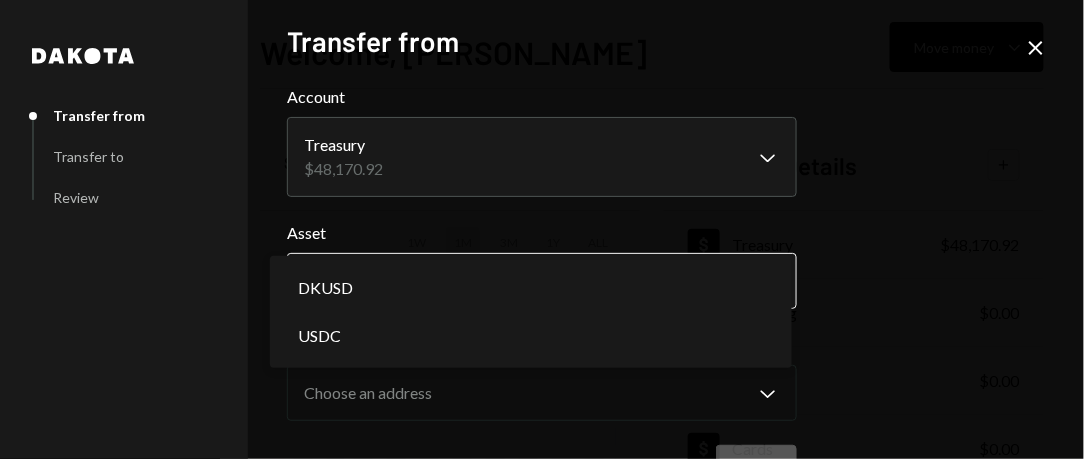 click on "**********" at bounding box center [542, 229] 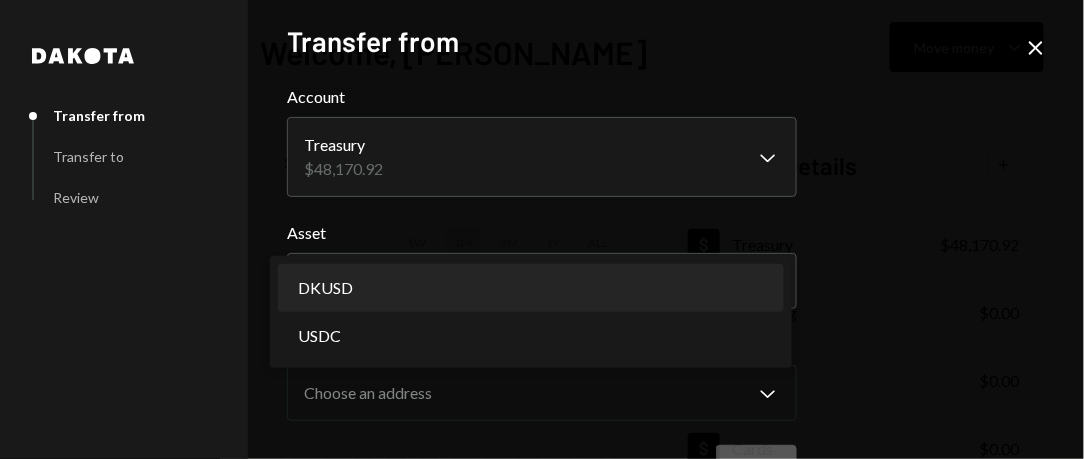 select on "*****" 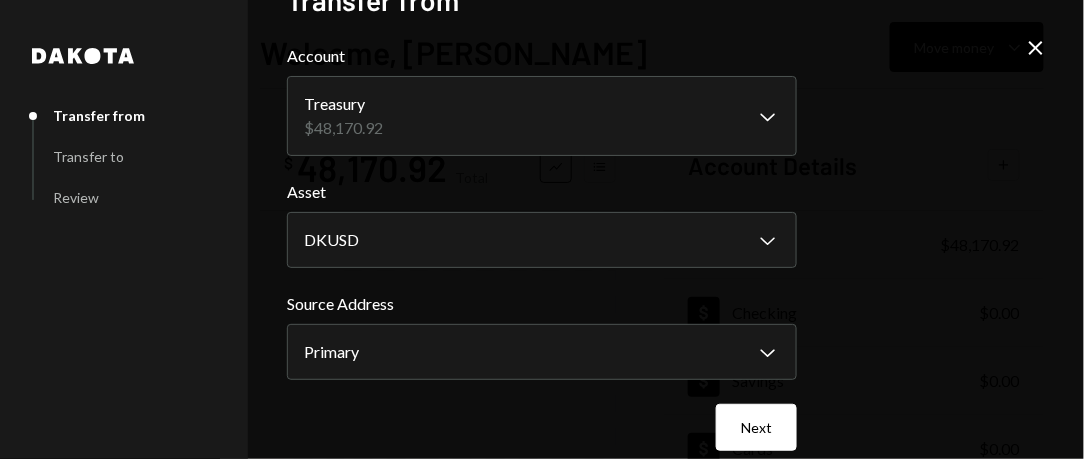 scroll, scrollTop: 63, scrollLeft: 0, axis: vertical 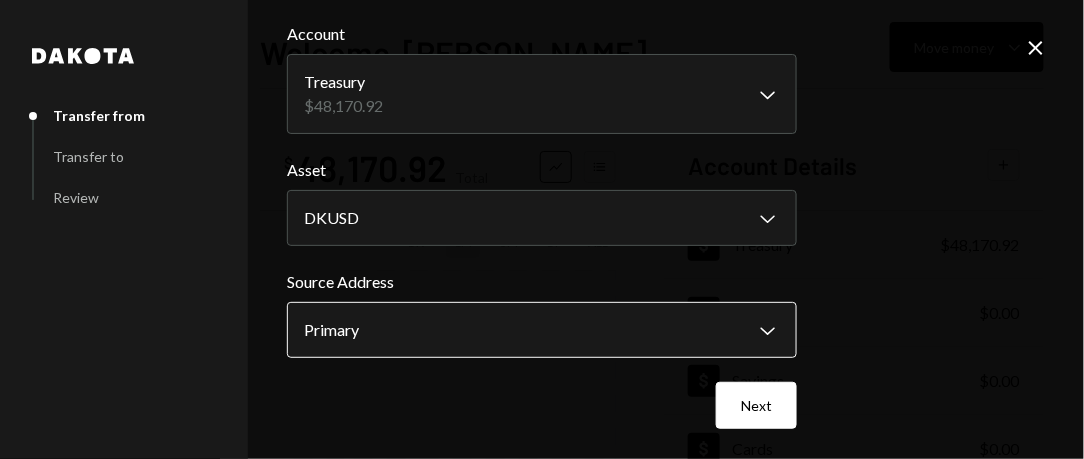 click on "**********" at bounding box center (542, 229) 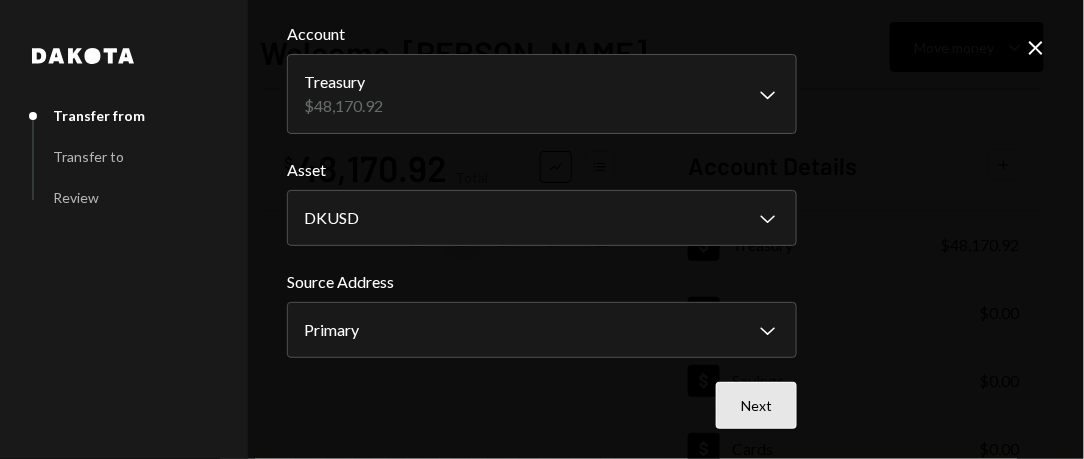click on "Next" at bounding box center (756, 405) 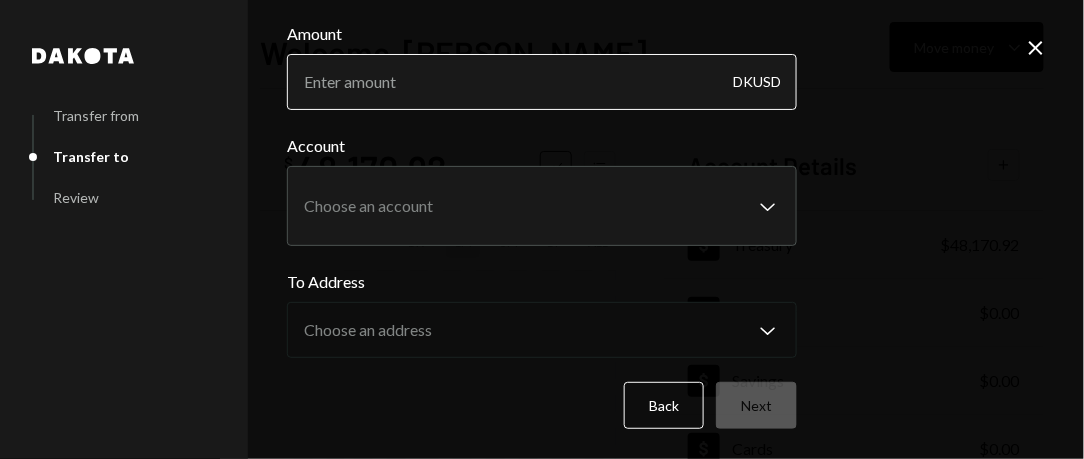 click on "Amount" at bounding box center [542, 82] 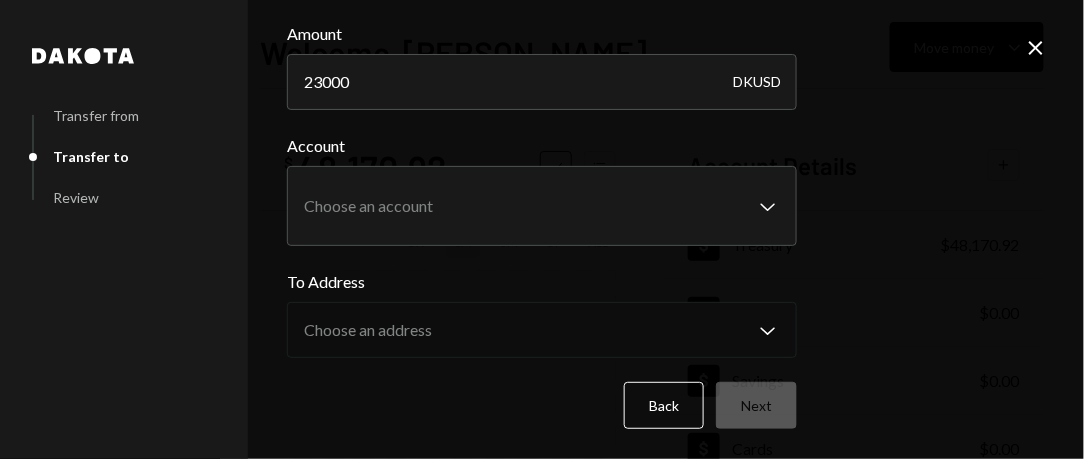 type on "23000" 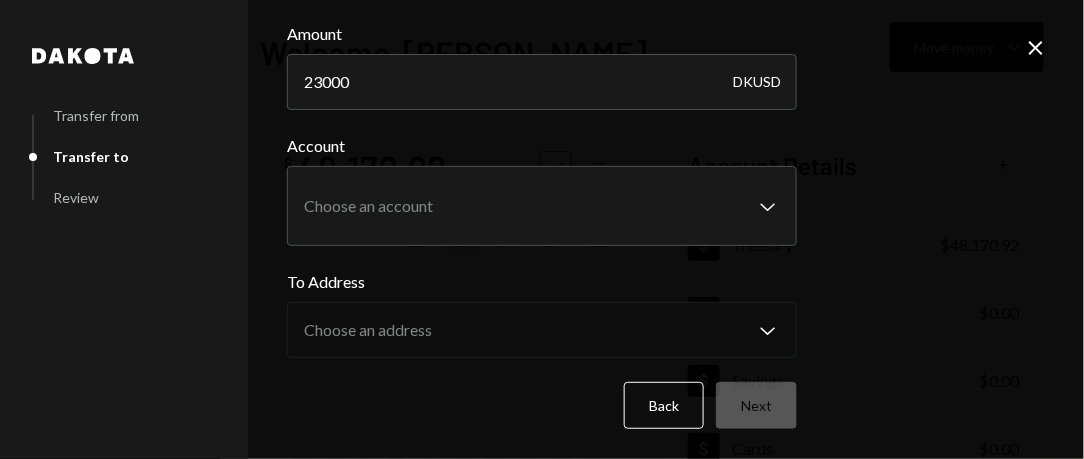 click on "**********" at bounding box center [542, 166] 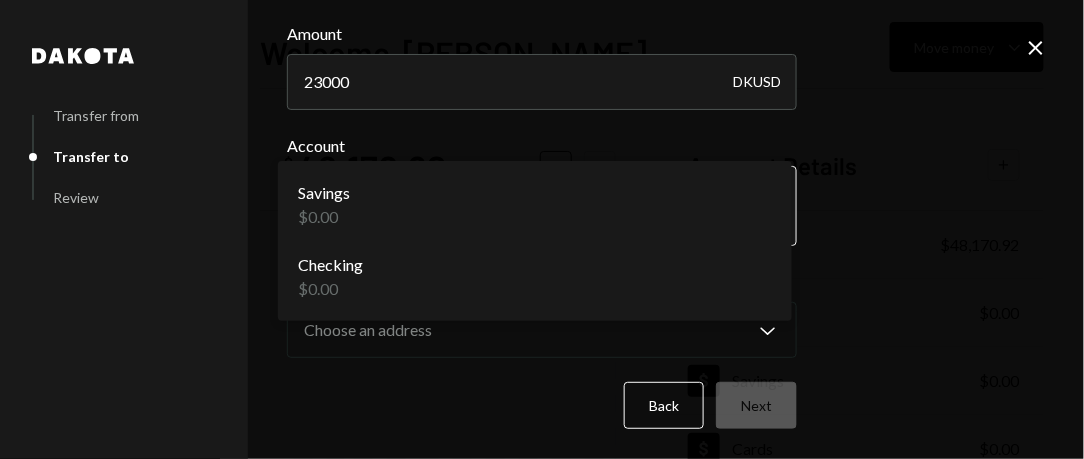 click on "**********" at bounding box center [542, 229] 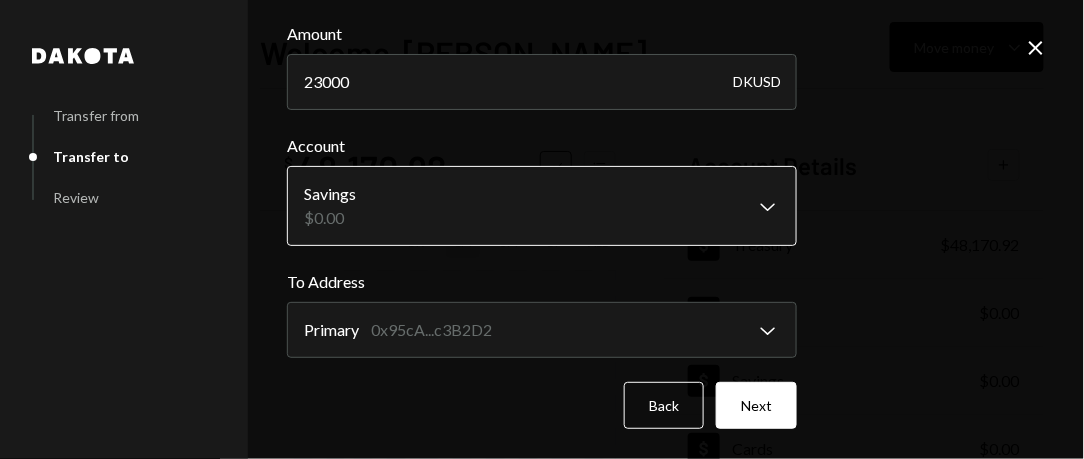 click on "**********" at bounding box center (542, 229) 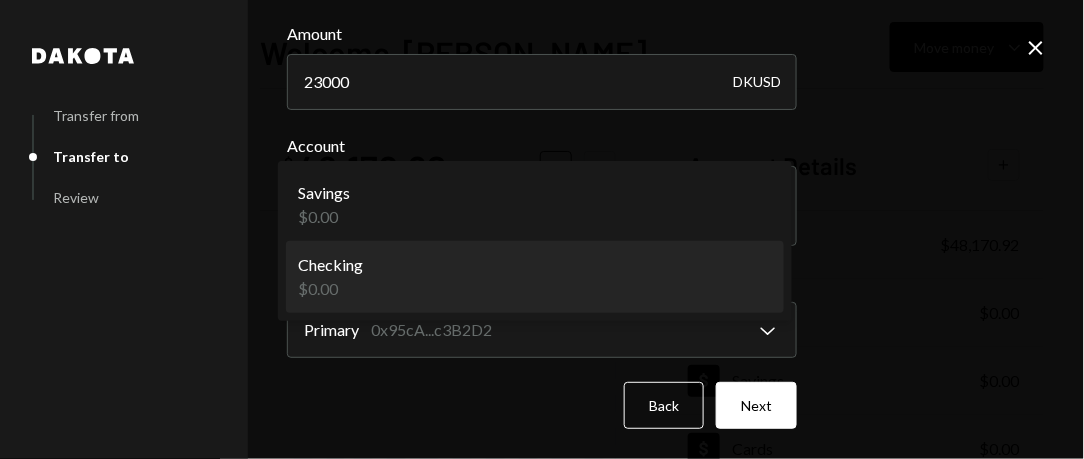 select on "**********" 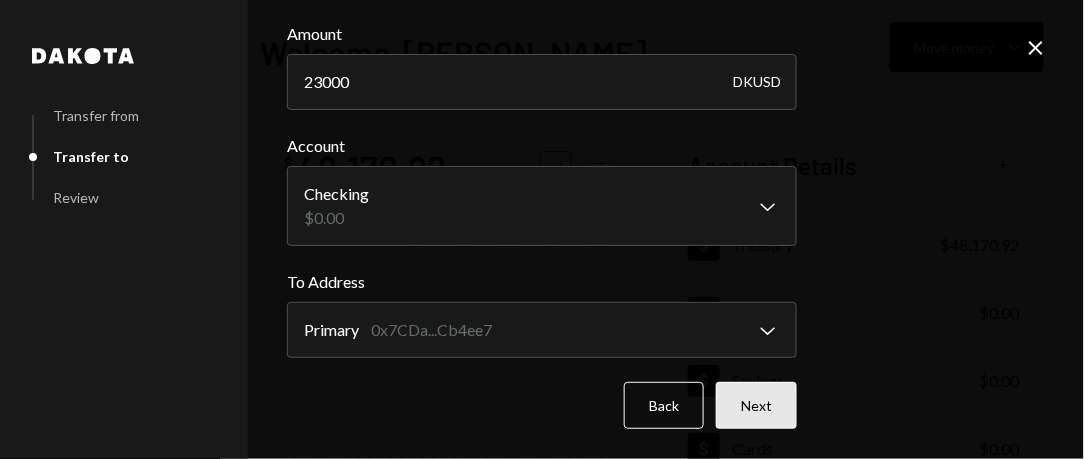 click on "Next" at bounding box center (756, 405) 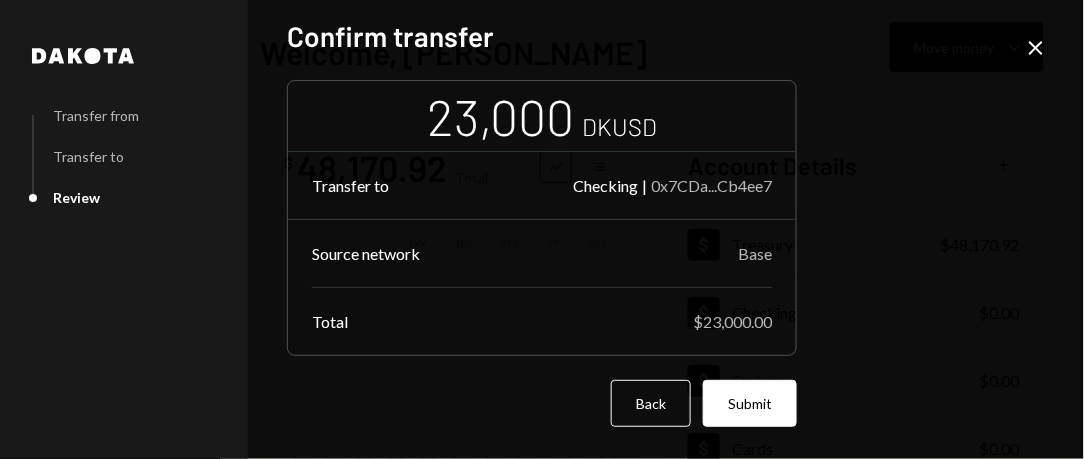 scroll, scrollTop: 4, scrollLeft: 0, axis: vertical 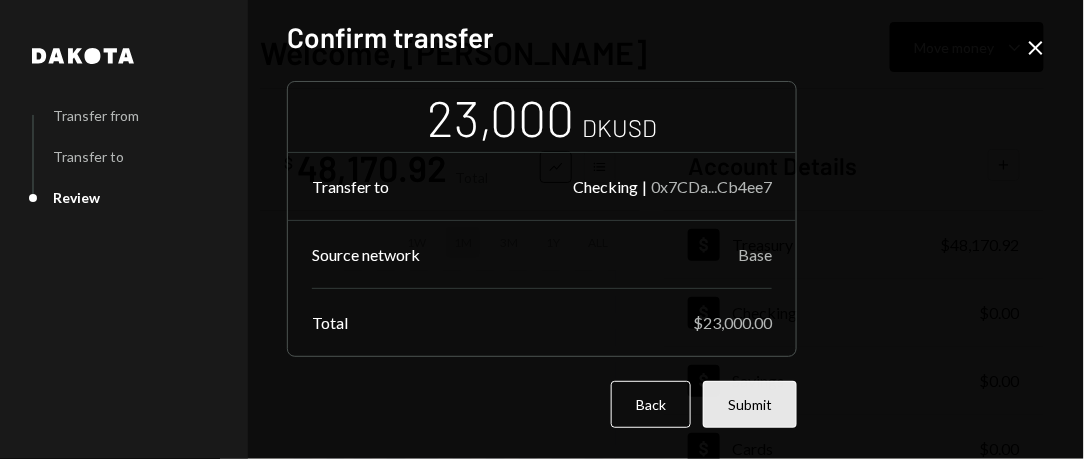 click on "Submit" at bounding box center (750, 404) 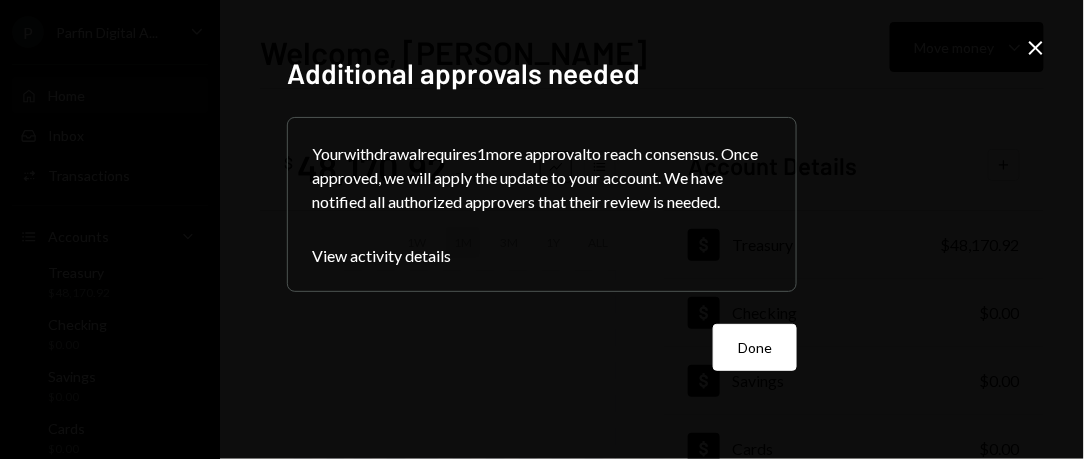 scroll, scrollTop: 0, scrollLeft: 0, axis: both 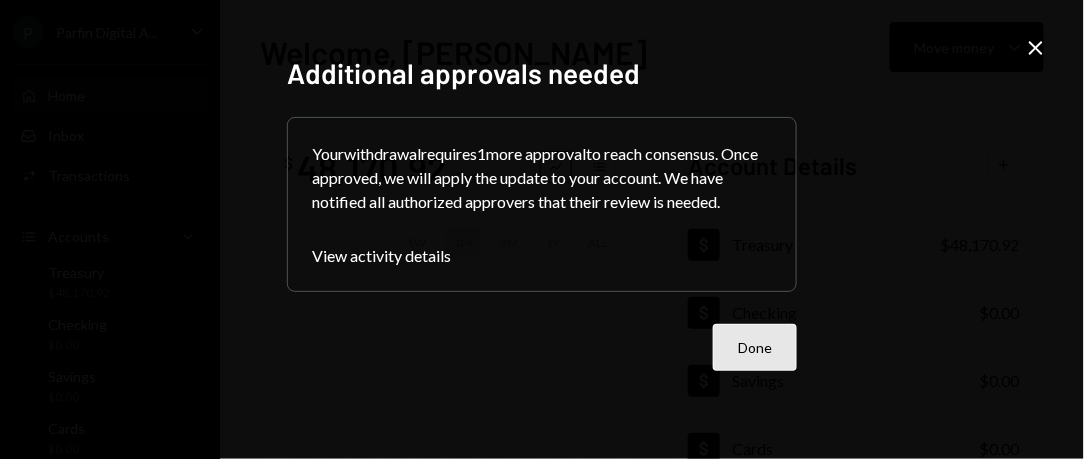 click on "Done" at bounding box center (755, 347) 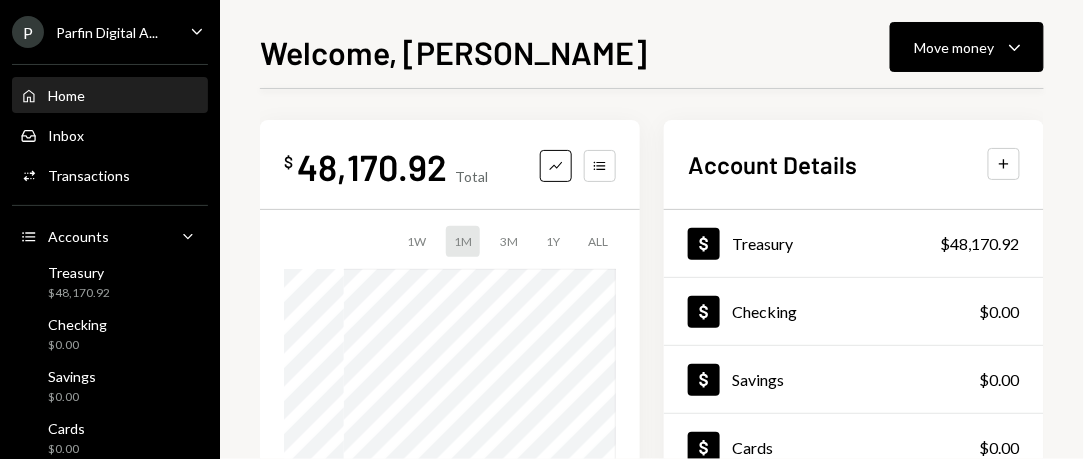 scroll, scrollTop: 0, scrollLeft: 0, axis: both 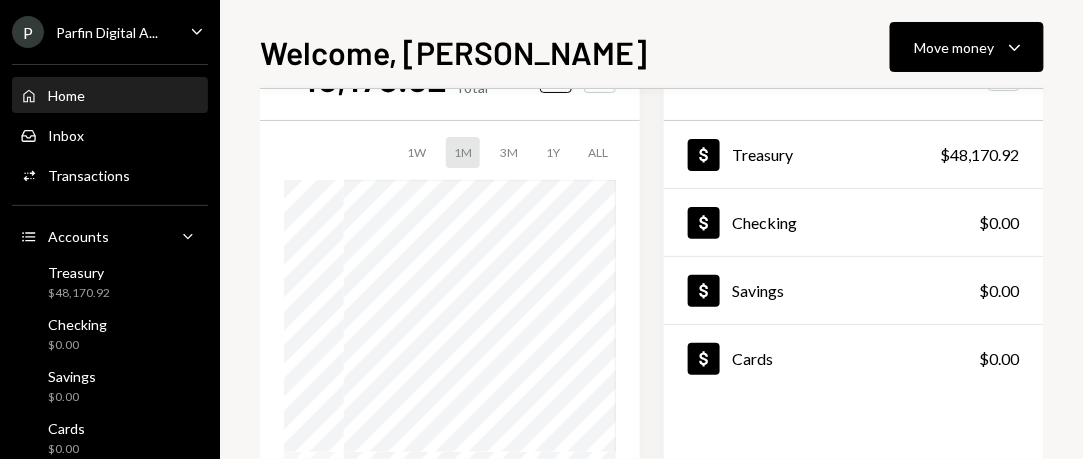 click on "P Parfin Digital A... Caret Down" at bounding box center (110, 32) 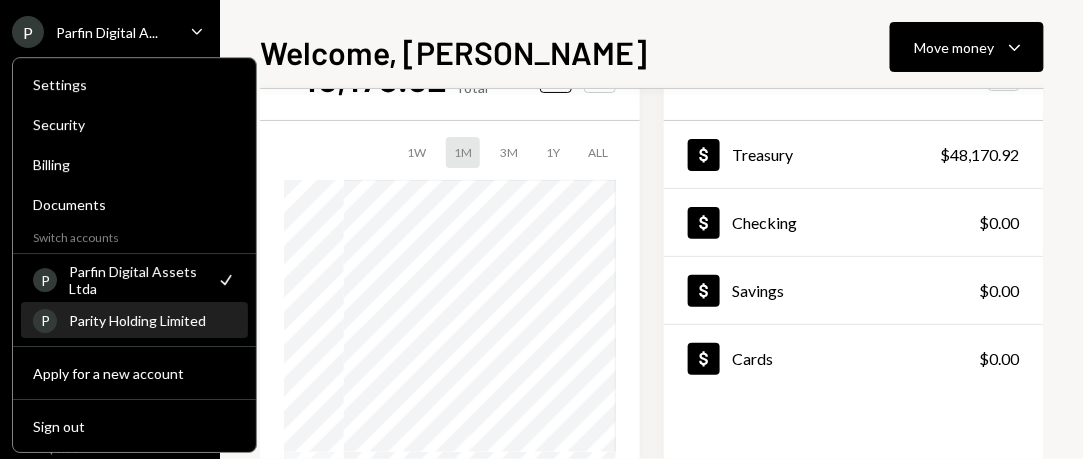 click on "Parity Holding Limited" at bounding box center [152, 320] 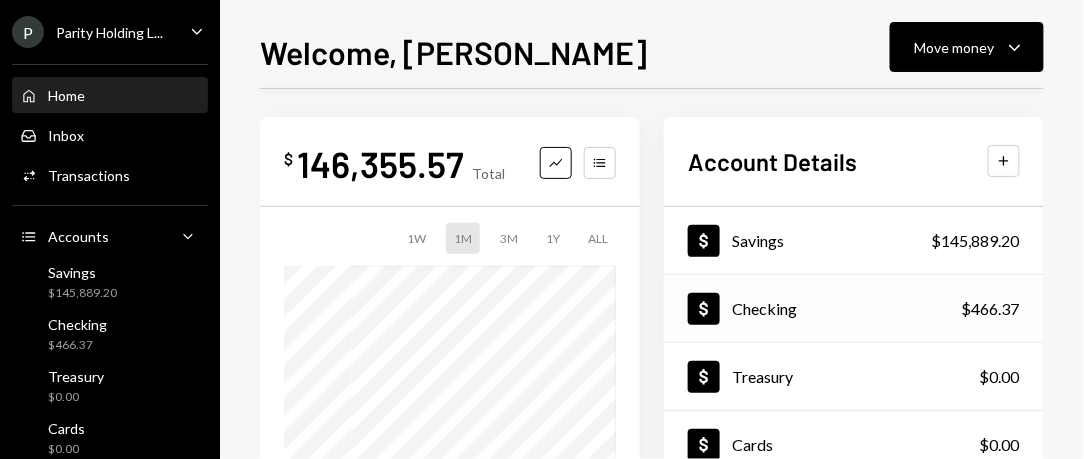 scroll, scrollTop: 0, scrollLeft: 0, axis: both 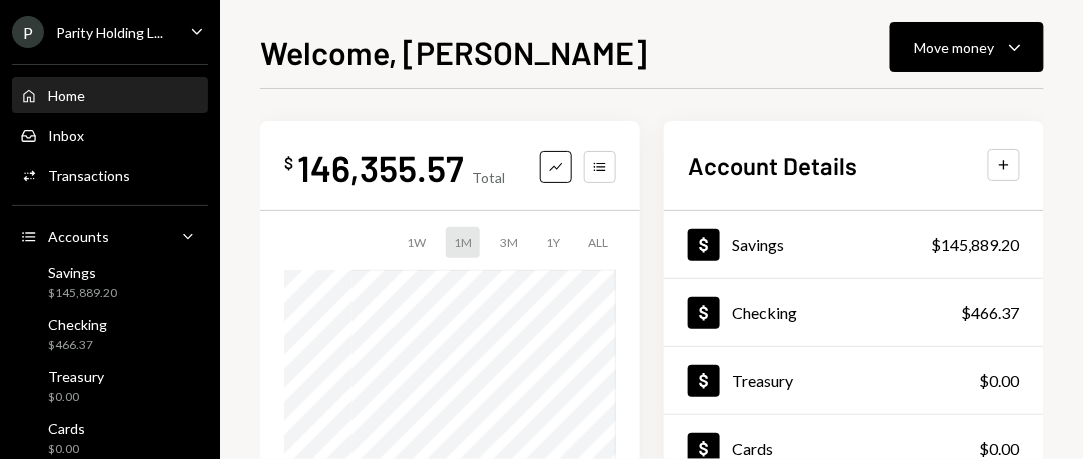 click on "Parity Holding L..." at bounding box center (109, 32) 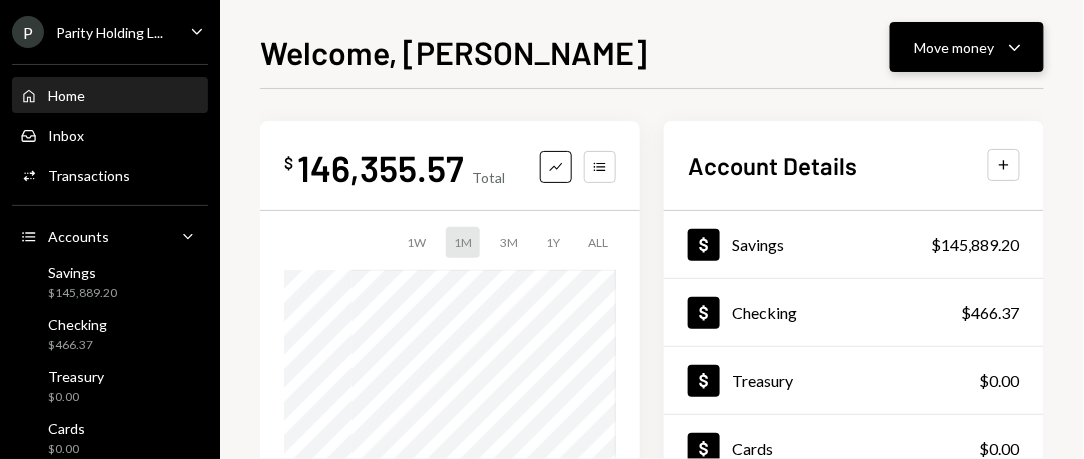 click on "Move money Caret Down" at bounding box center (967, 47) 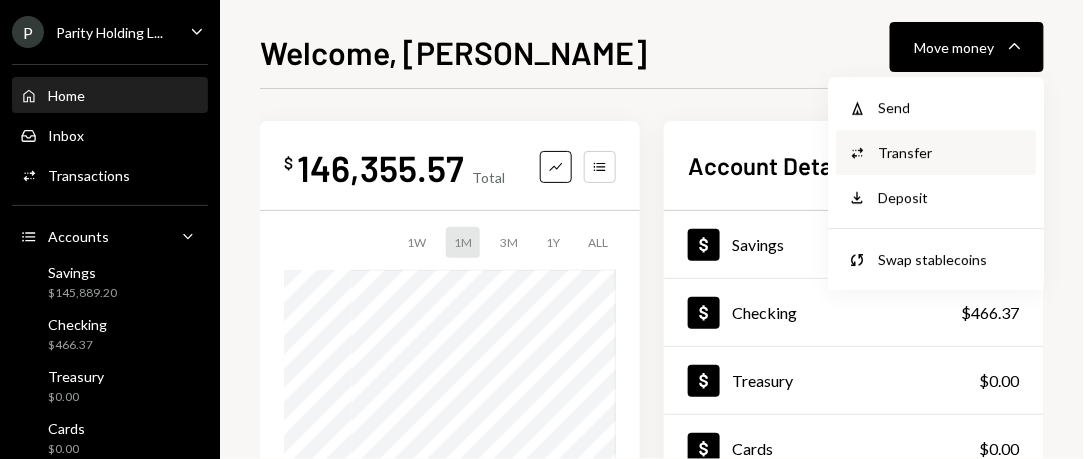 click on "Convert Transfer" at bounding box center (936, 152) 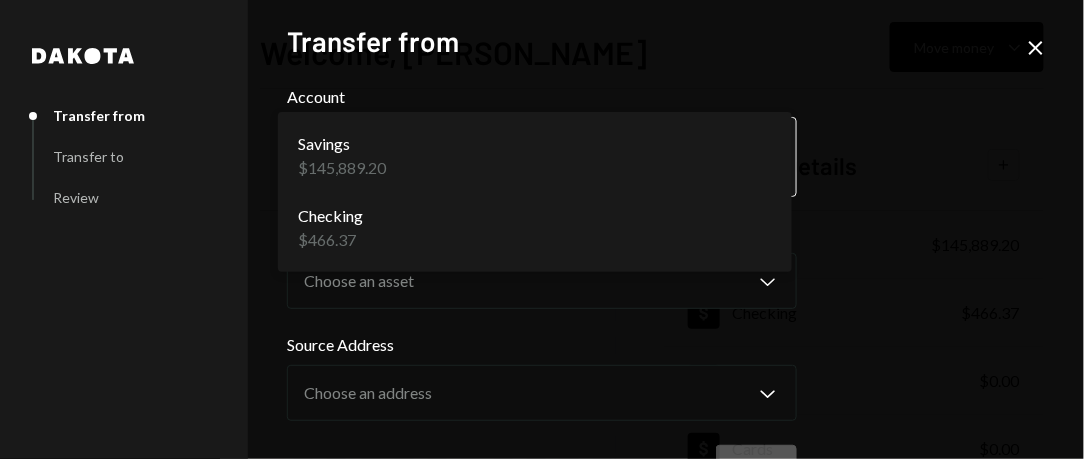 click on "**********" at bounding box center [542, 229] 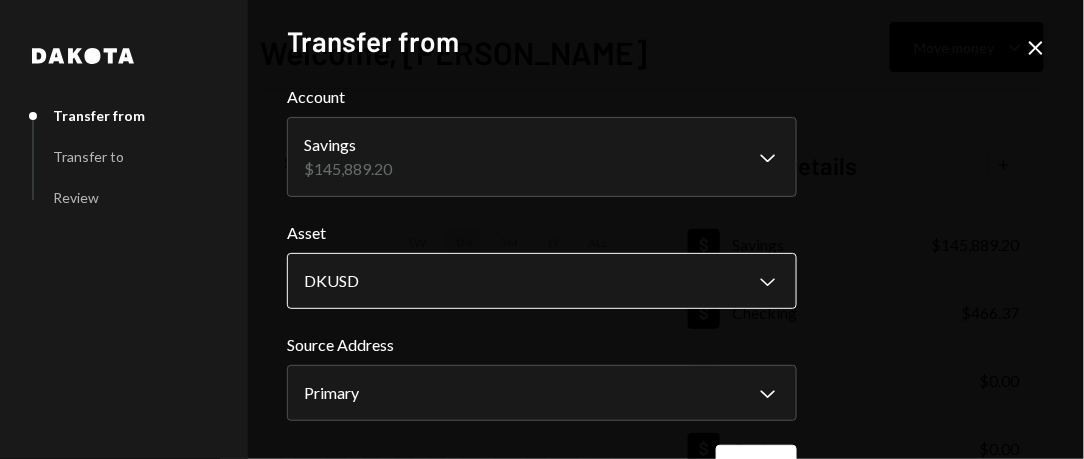 scroll, scrollTop: 63, scrollLeft: 0, axis: vertical 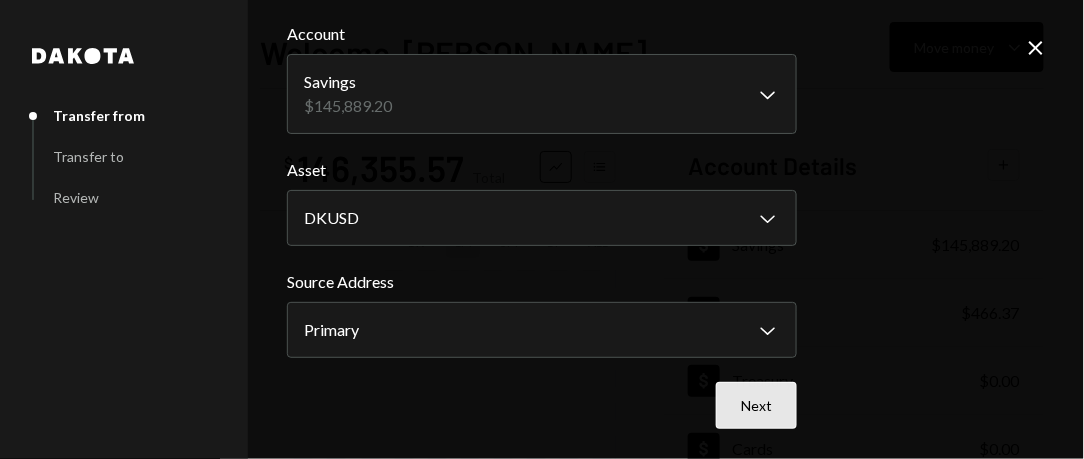 click on "Next" at bounding box center [756, 405] 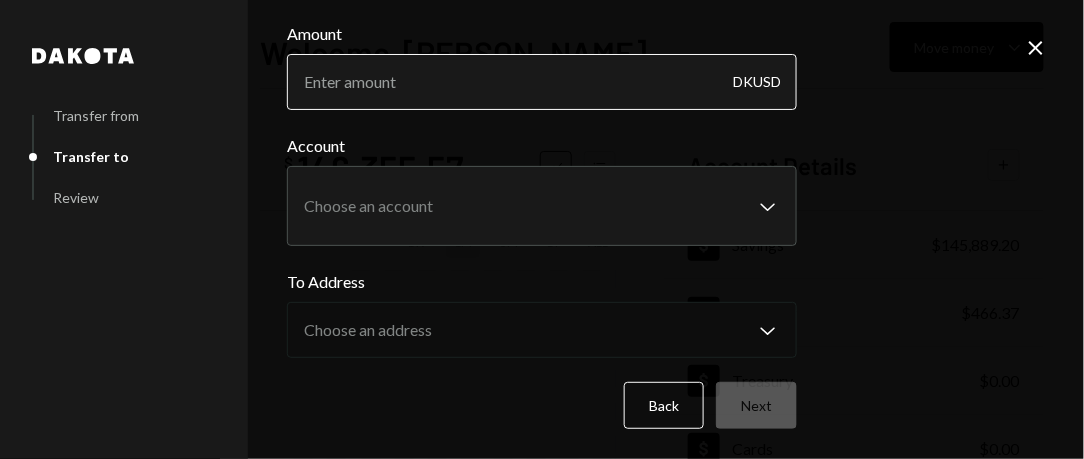 click on "Amount" at bounding box center [542, 82] 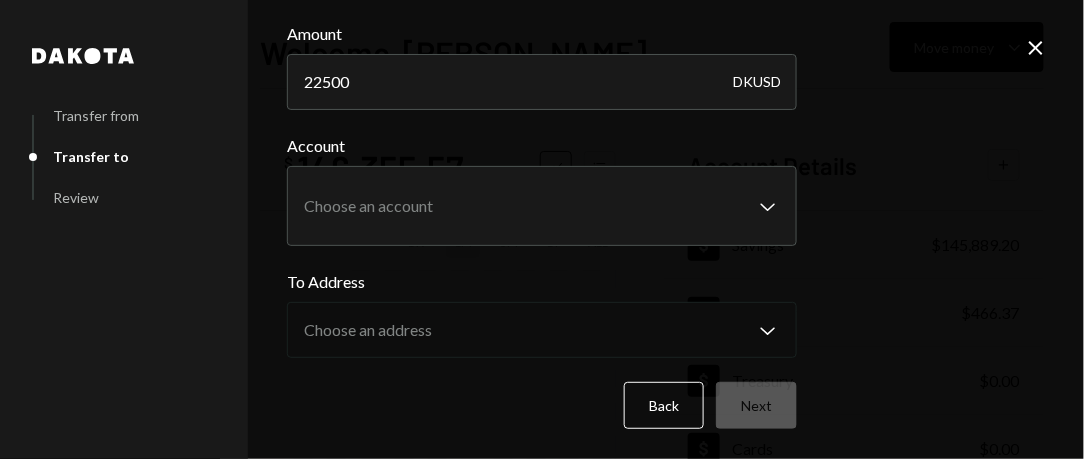 type on "22500" 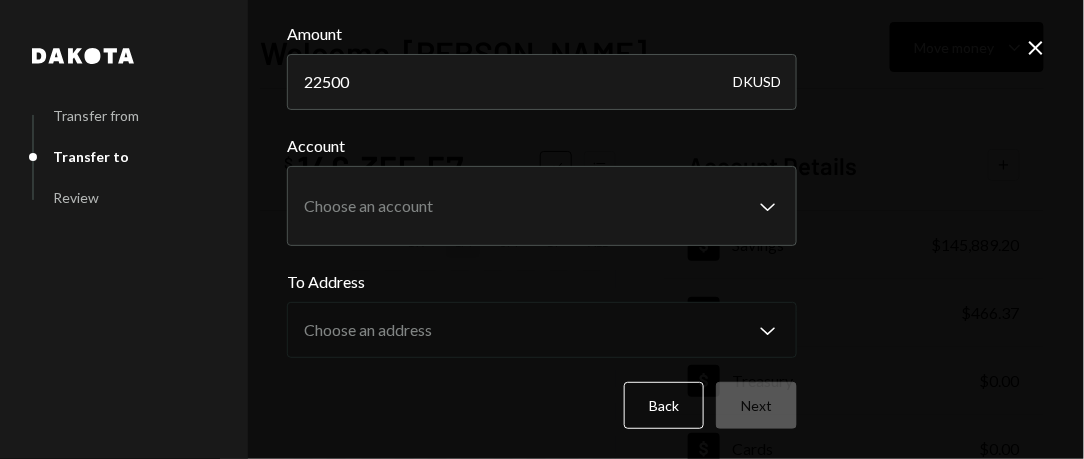 click on "**********" at bounding box center (542, 229) 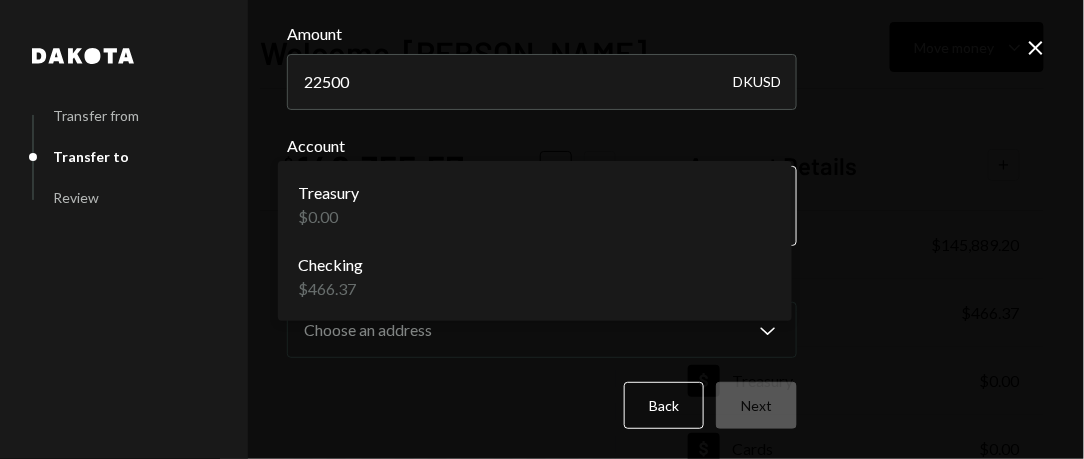 click on "**********" at bounding box center (542, 229) 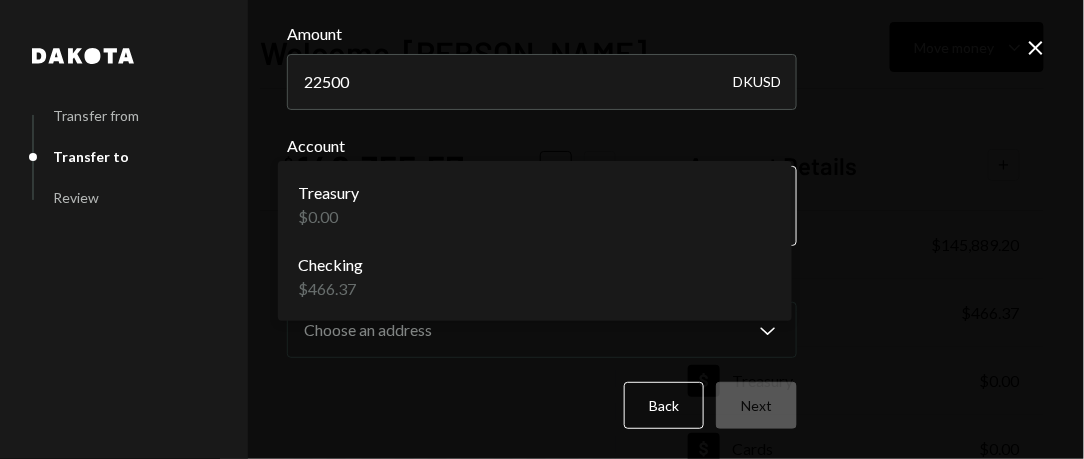 click on "**********" at bounding box center (542, 229) 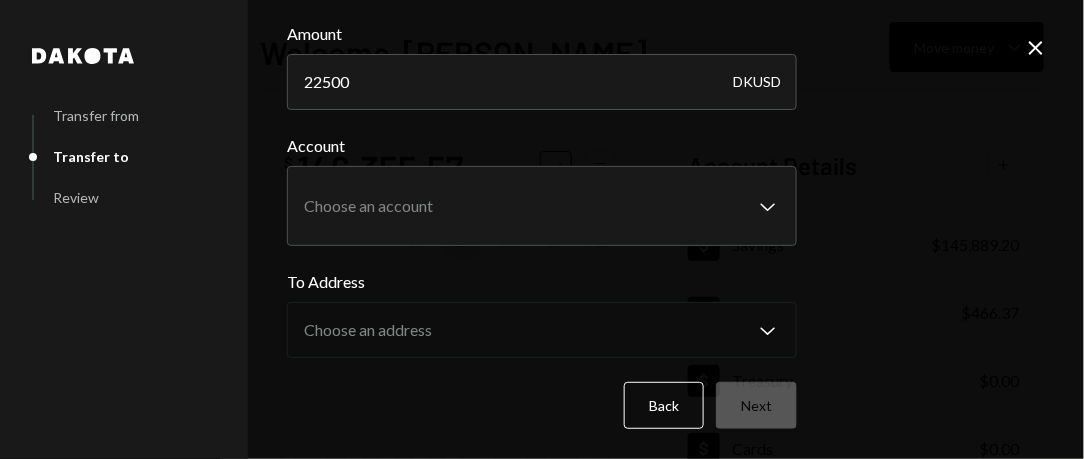 click on "**********" at bounding box center [542, 229] 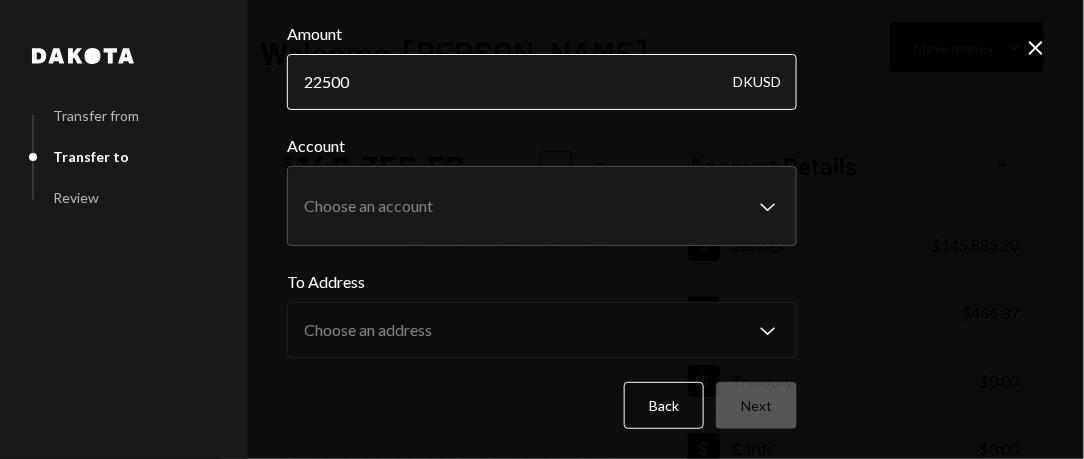 click on "22500" at bounding box center (542, 82) 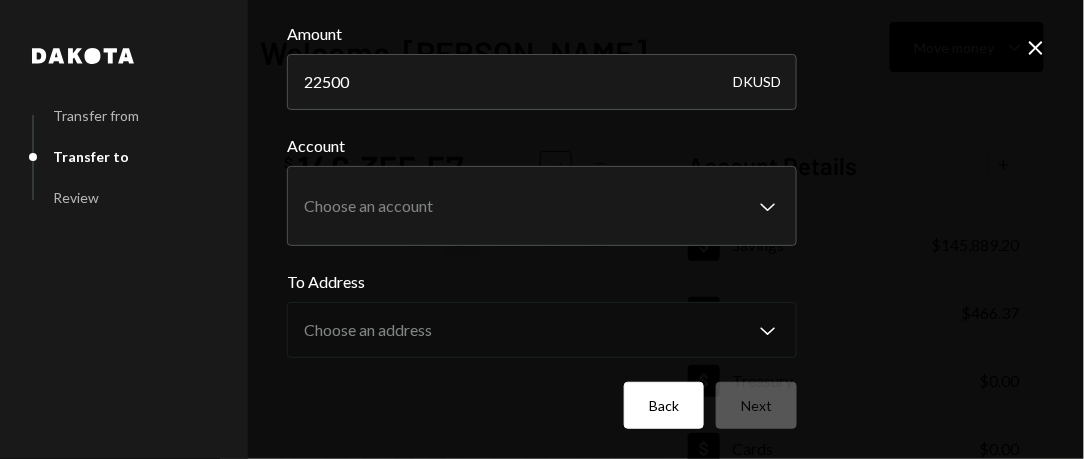 click on "Back" at bounding box center [664, 405] 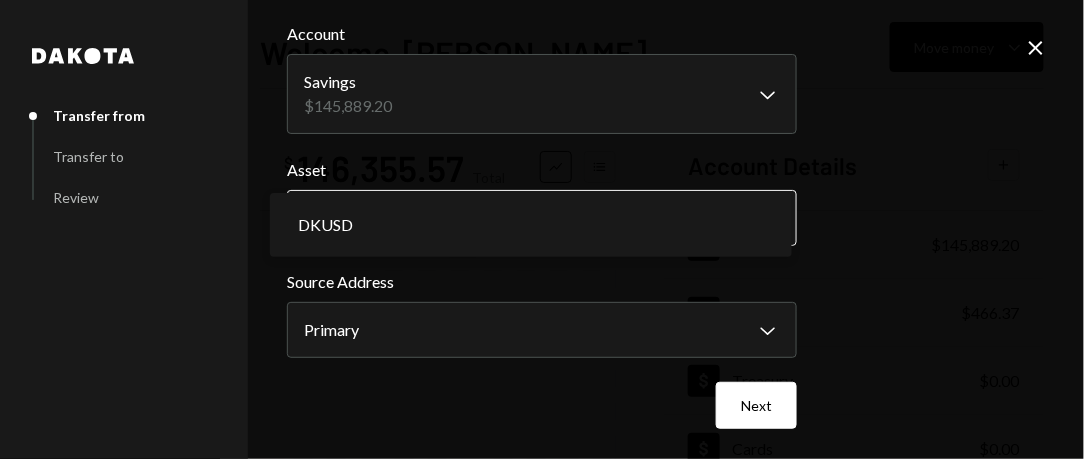 click on "**********" at bounding box center (542, 229) 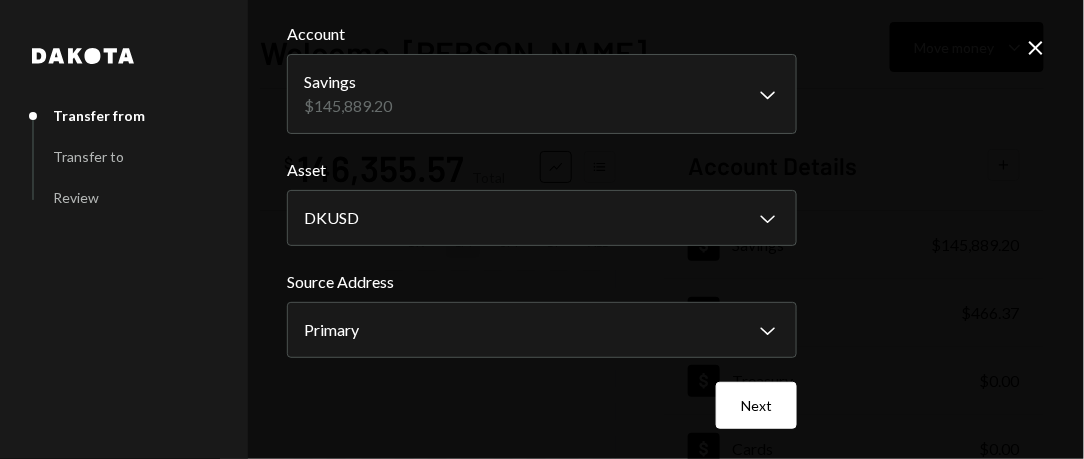 click on "**********" at bounding box center [542, 229] 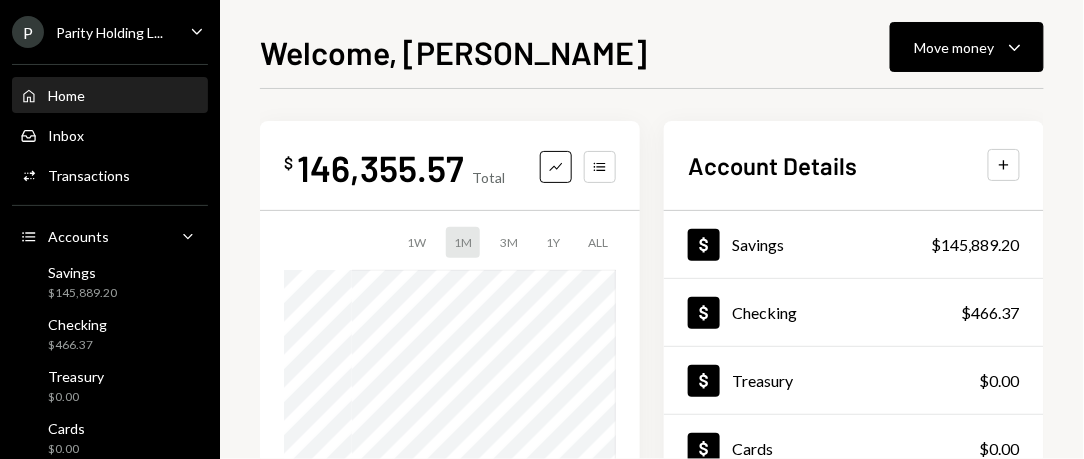 click on "Move money Caret Down" at bounding box center [967, 47] 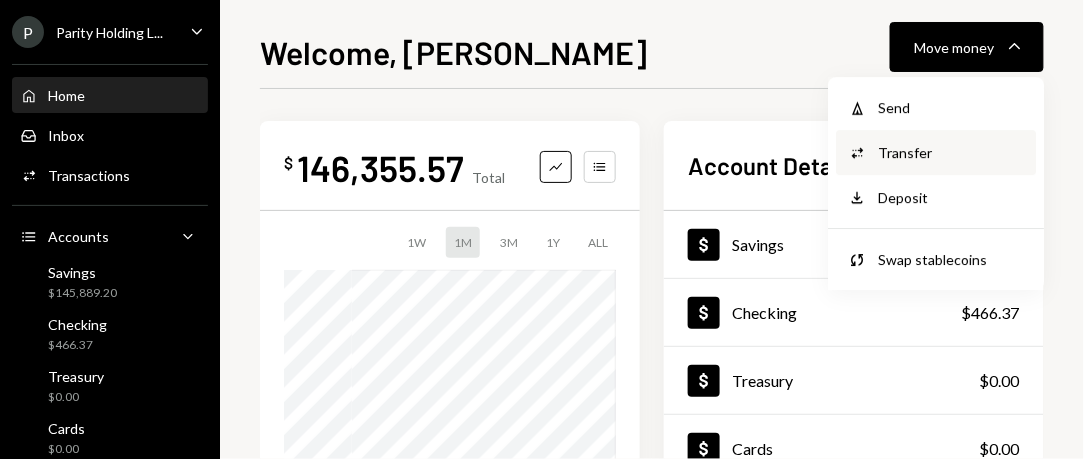 click on "Convert Transfer" at bounding box center (936, 152) 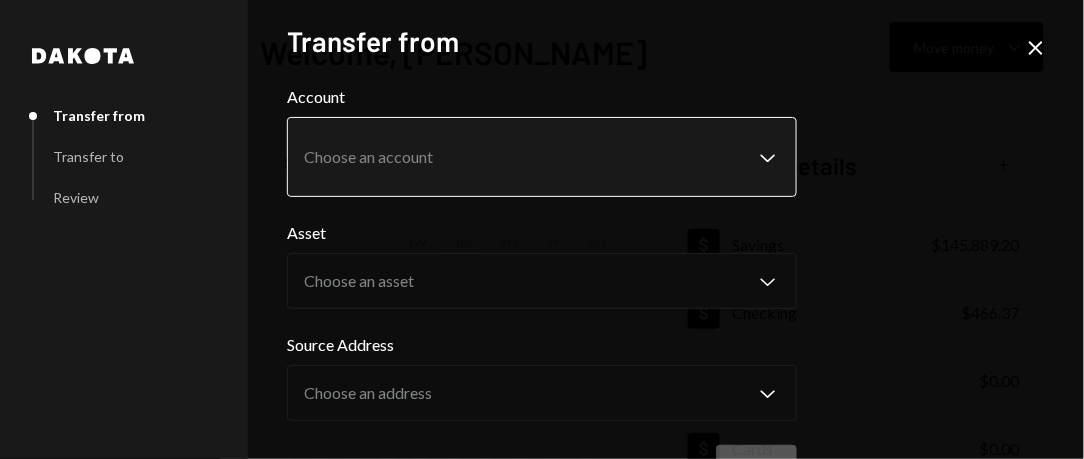 click on "**********" at bounding box center [542, 229] 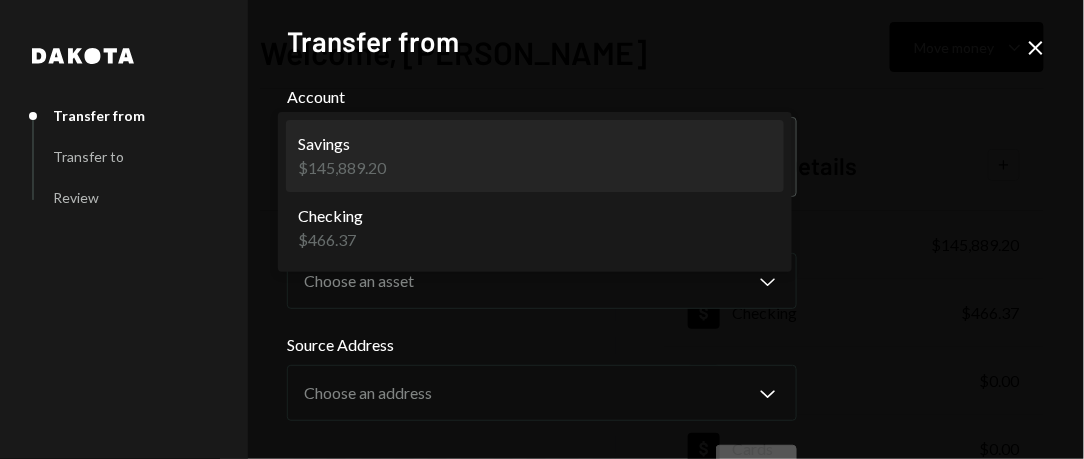 select on "**********" 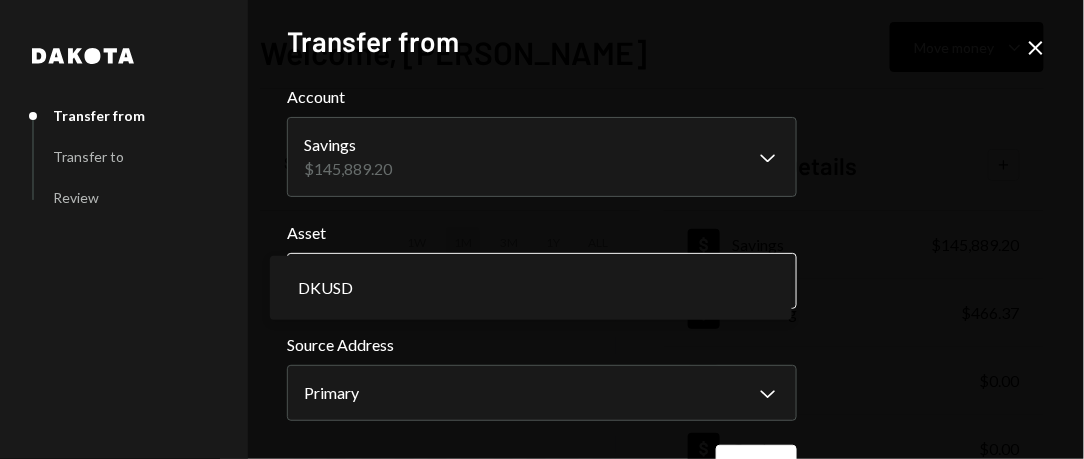 click on "**********" at bounding box center [542, 229] 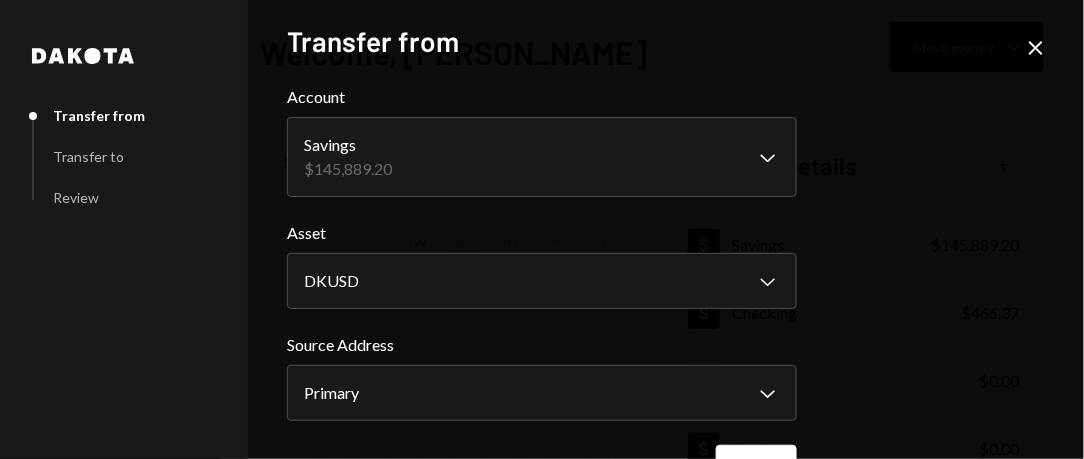 scroll, scrollTop: 63, scrollLeft: 0, axis: vertical 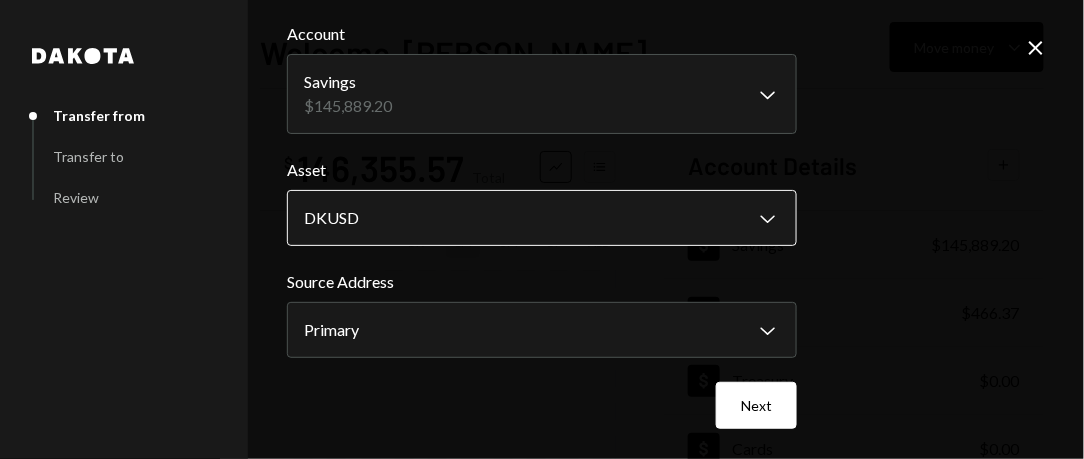 click on "**********" at bounding box center (542, 229) 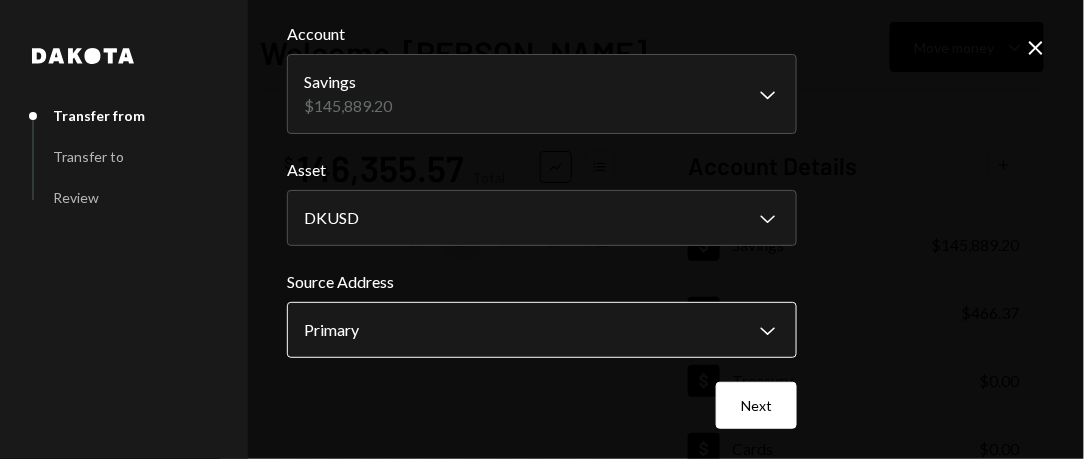 click on "**********" at bounding box center [542, 229] 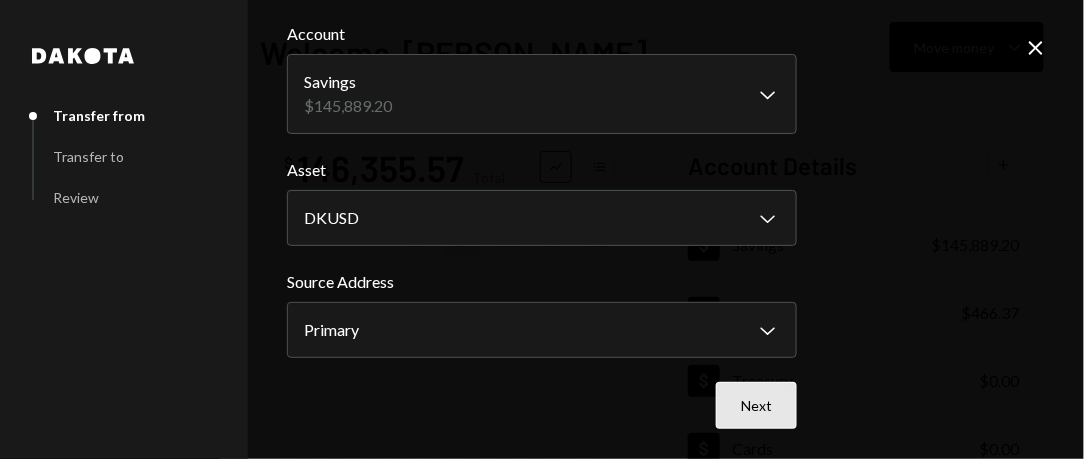 click on "Next" at bounding box center [756, 405] 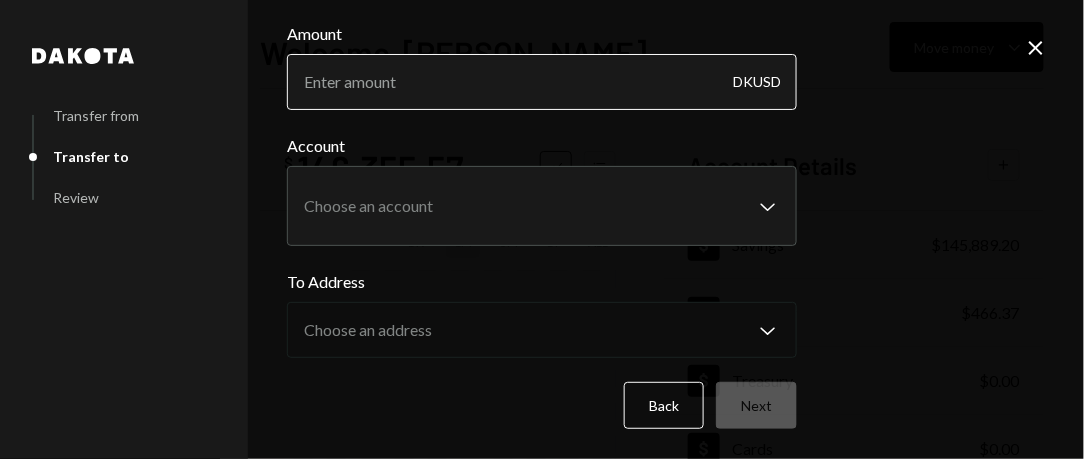 click on "Amount" at bounding box center [542, 82] 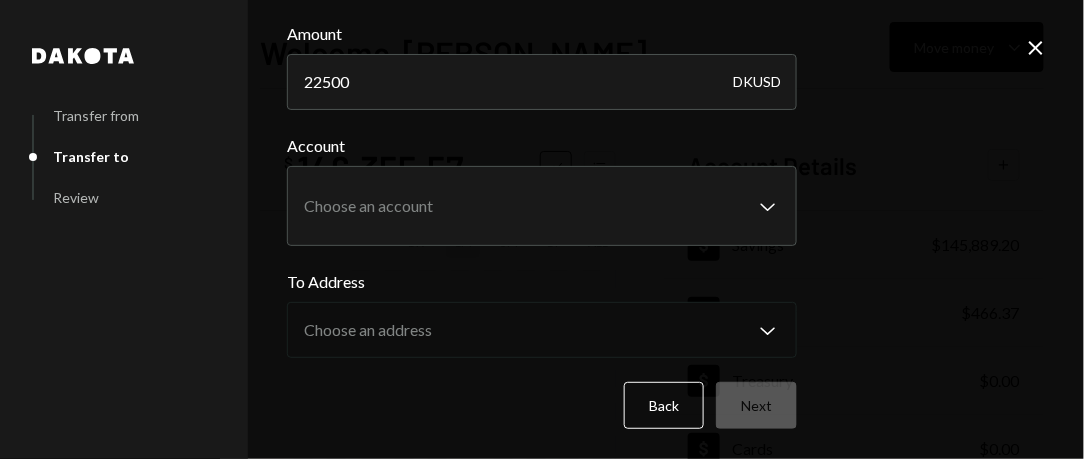 type on "22500" 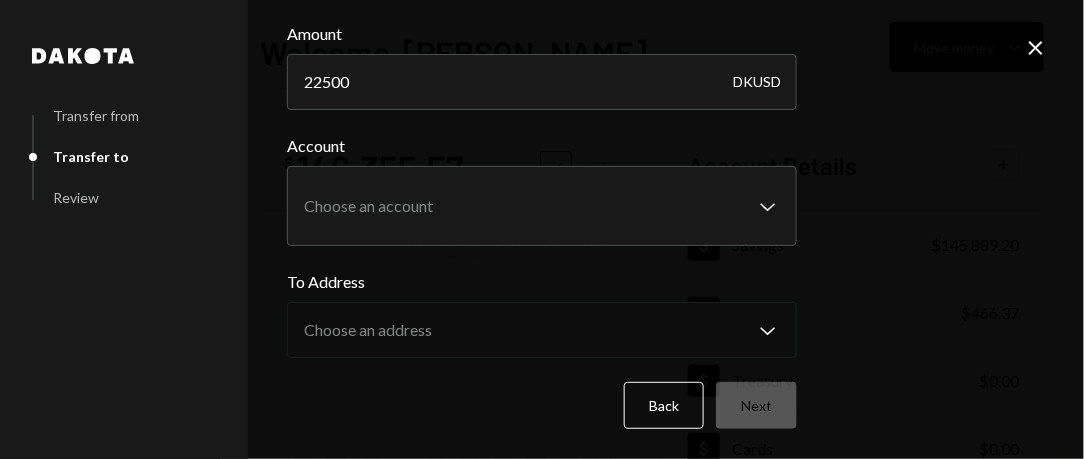 click on "**********" at bounding box center [542, 229] 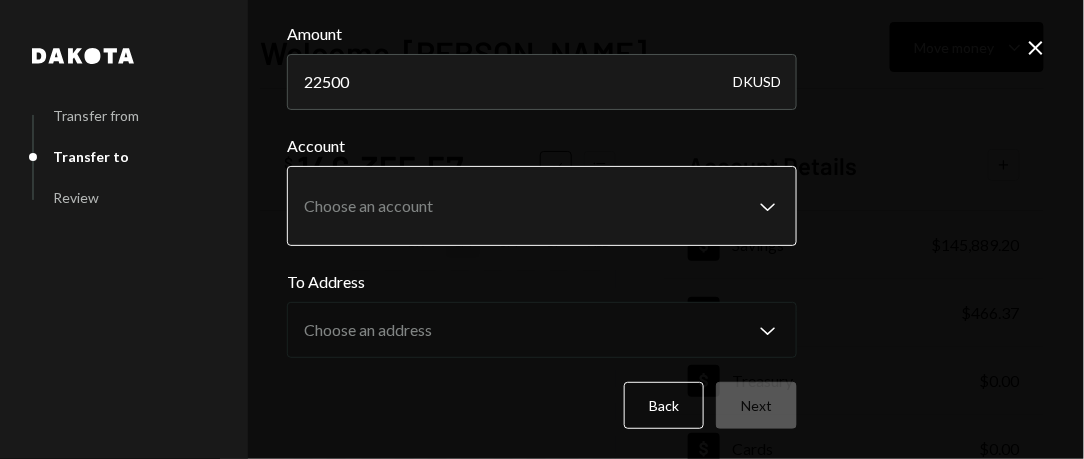 click on "**********" at bounding box center (542, 229) 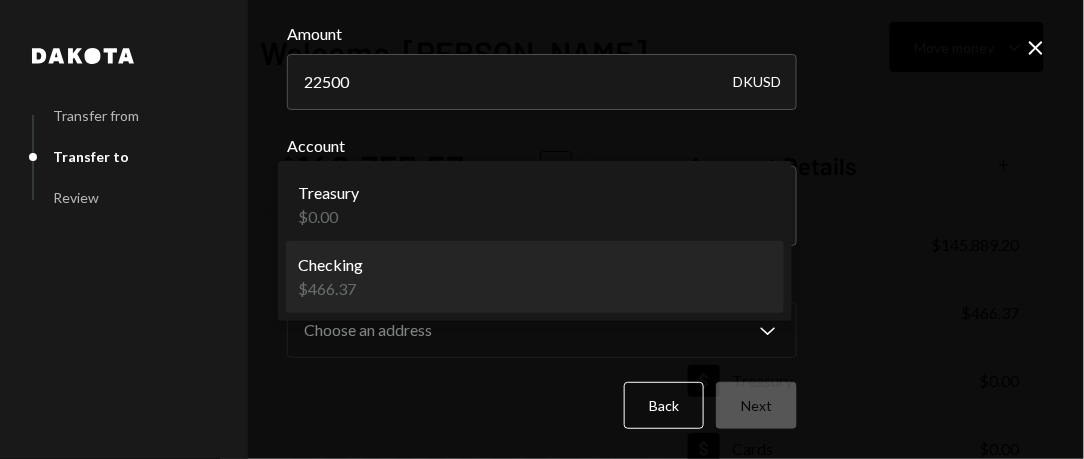 select on "**********" 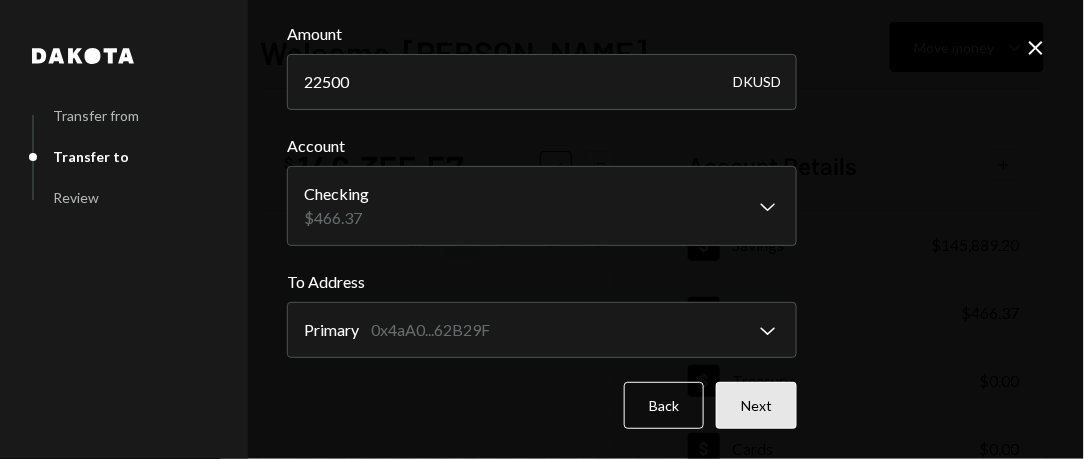 click on "Next" at bounding box center (756, 405) 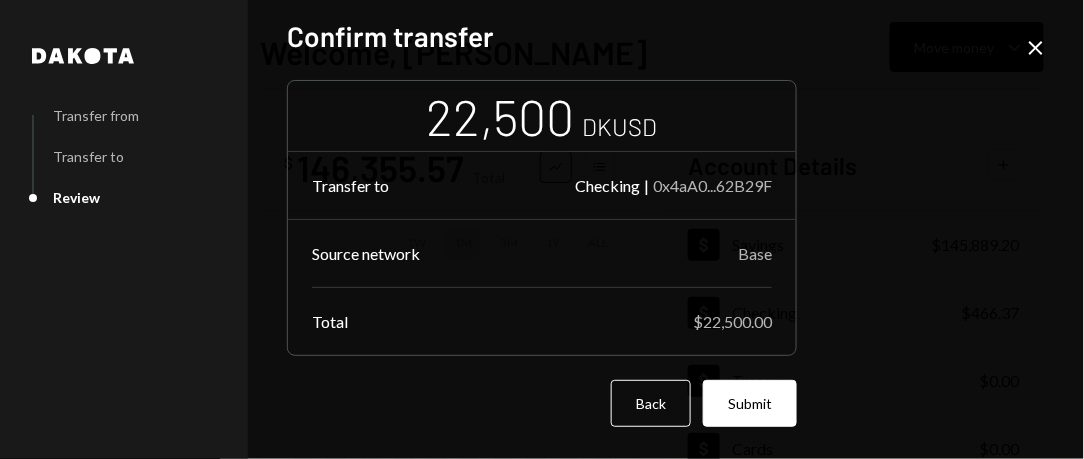 scroll, scrollTop: 4, scrollLeft: 0, axis: vertical 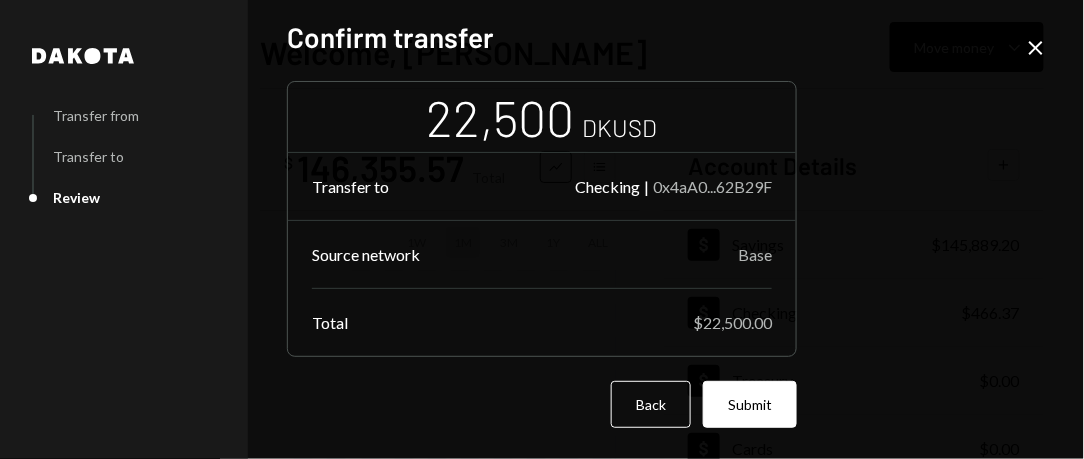 drag, startPoint x: 394, startPoint y: 124, endPoint x: 344, endPoint y: 106, distance: 53.14132 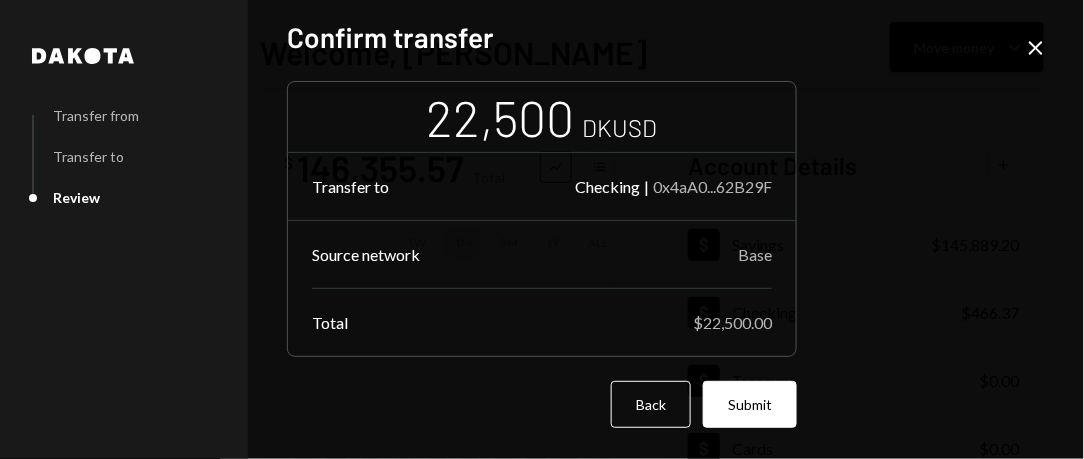 click on "Close" 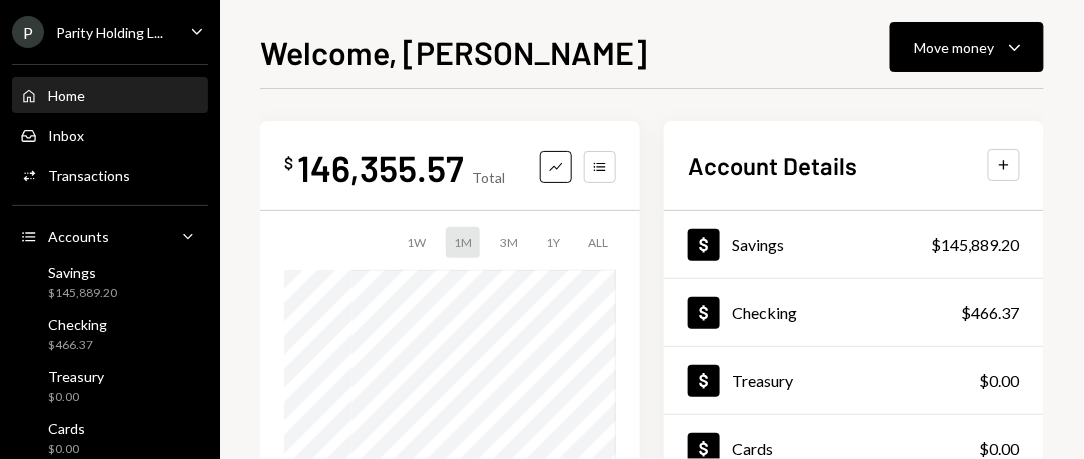 click on "Caret Down" 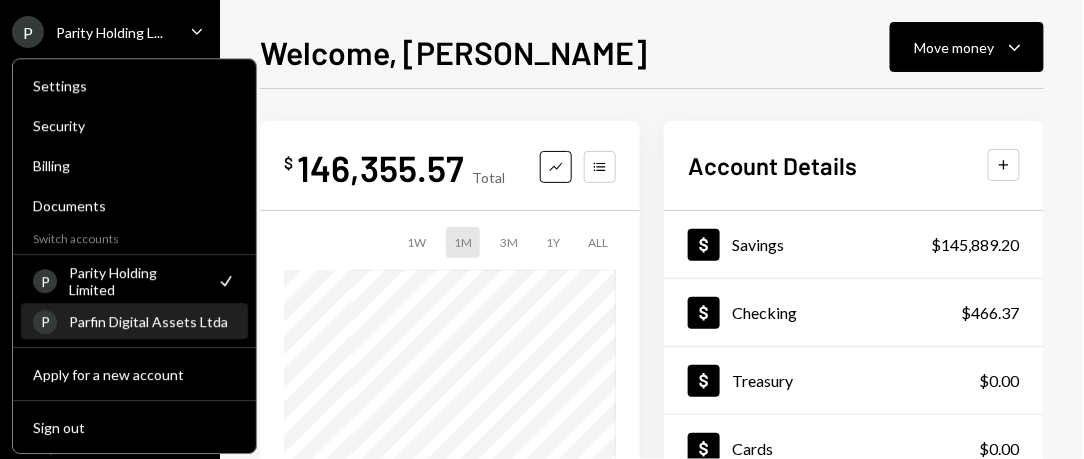 click on "Parfin Digital Assets Ltda" at bounding box center (152, 321) 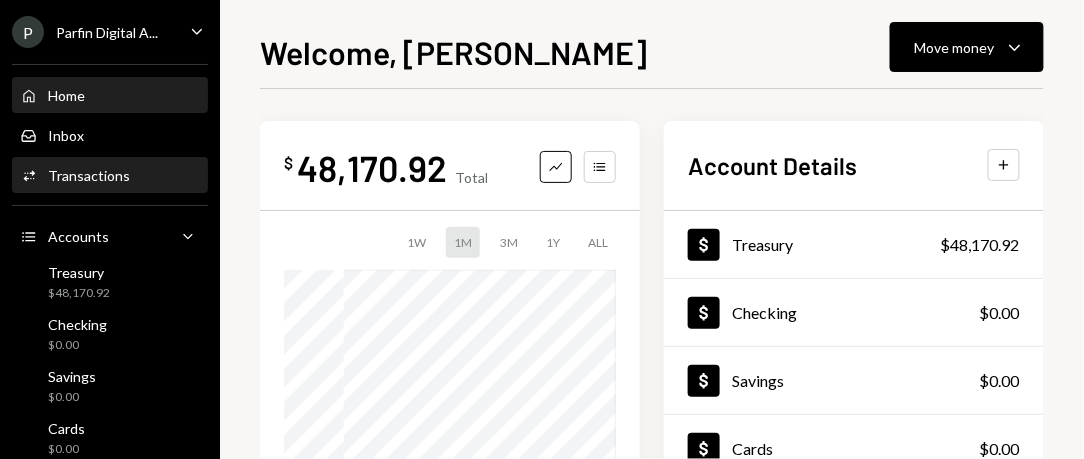 click on "Transactions" at bounding box center [89, 175] 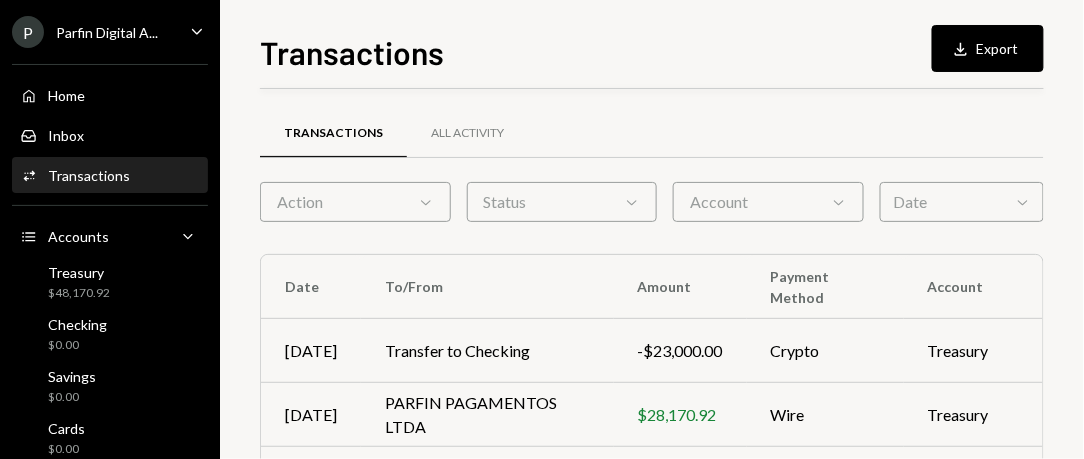 scroll, scrollTop: 92, scrollLeft: 0, axis: vertical 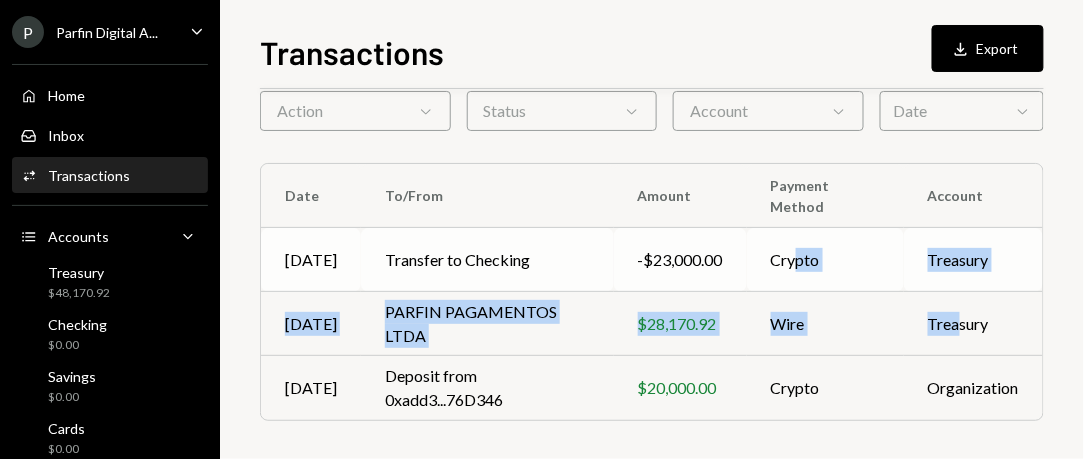 drag, startPoint x: 959, startPoint y: 317, endPoint x: 800, endPoint y: 280, distance: 163.24828 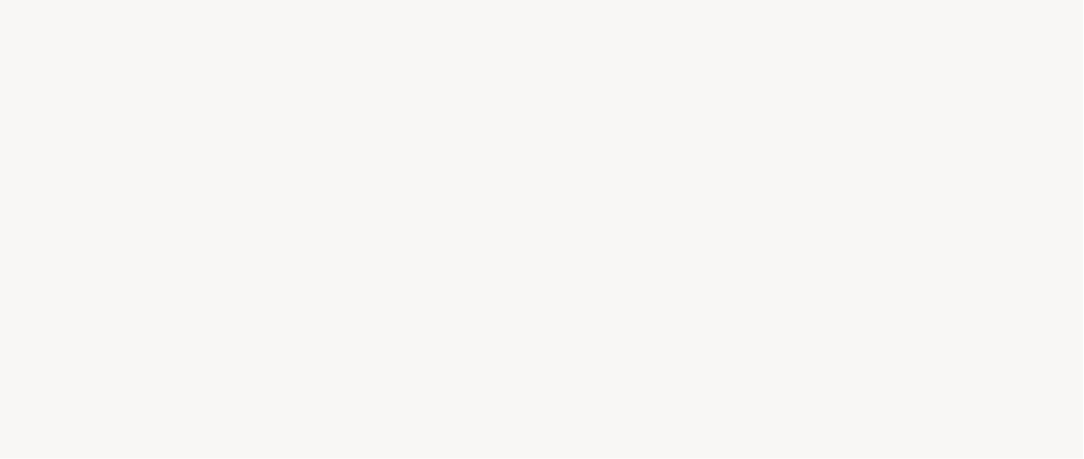 click at bounding box center [542, 229] 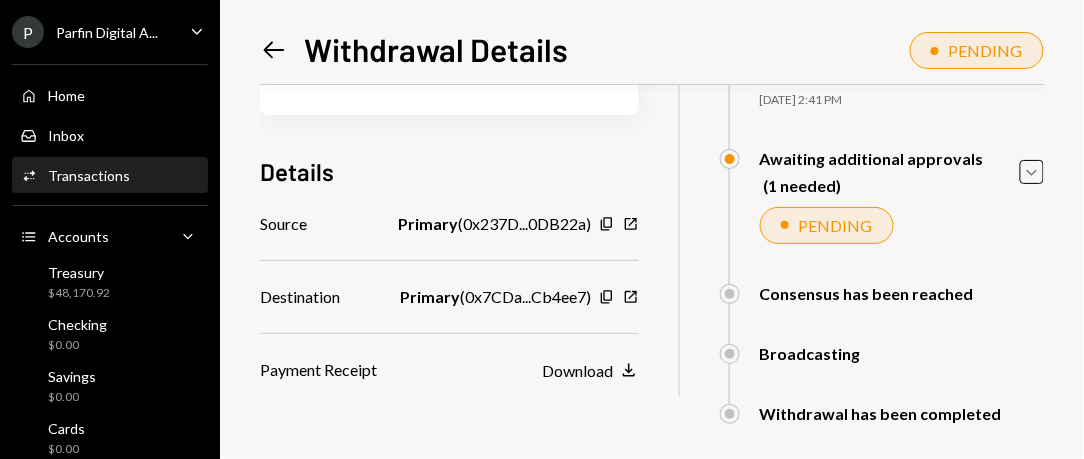 scroll, scrollTop: 153, scrollLeft: 0, axis: vertical 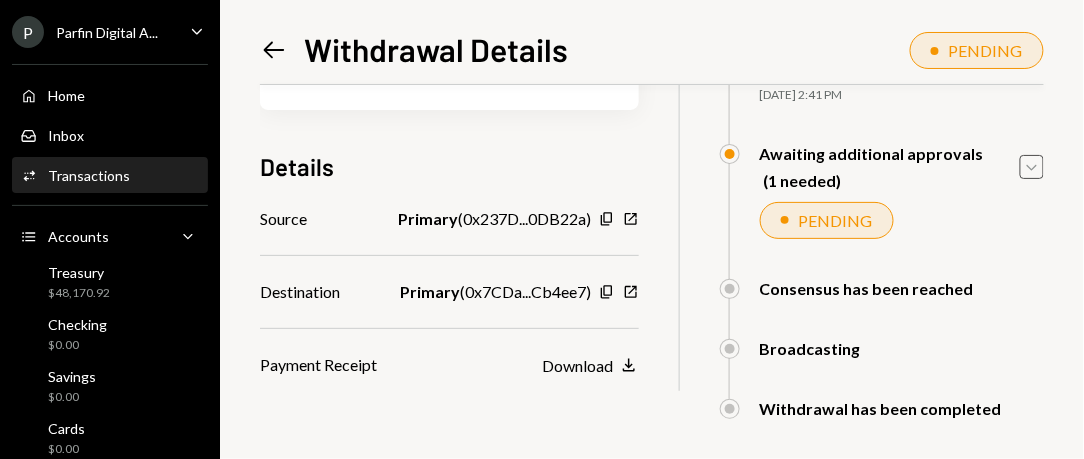 click on "Caret Down" 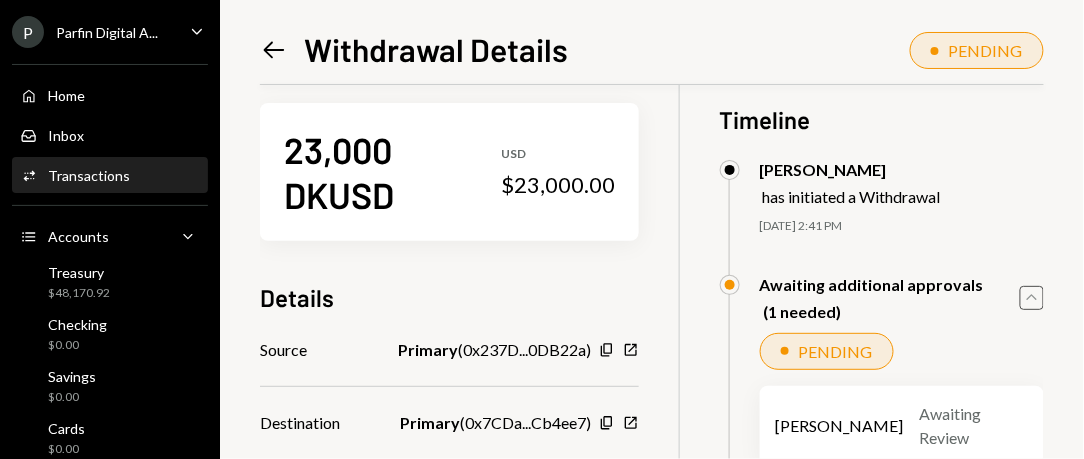 scroll, scrollTop: 0, scrollLeft: 0, axis: both 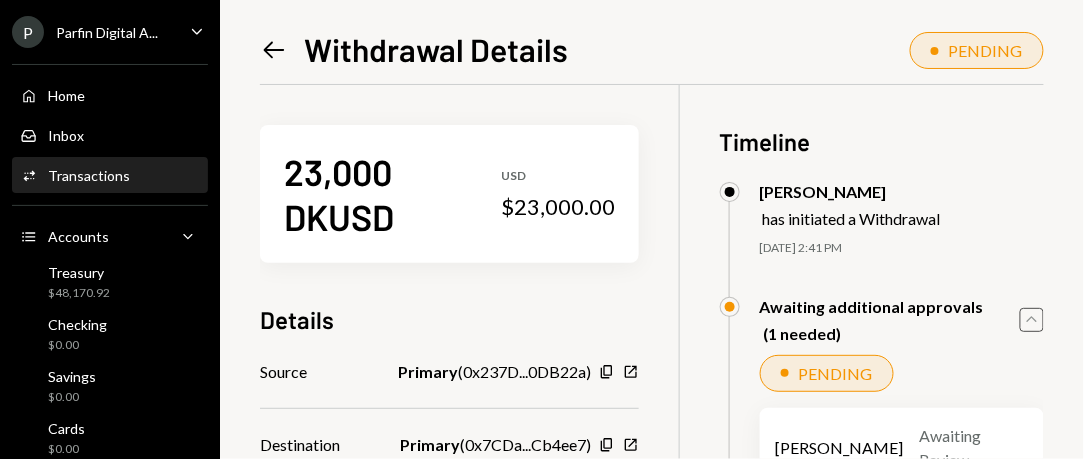click on "Caret Down" 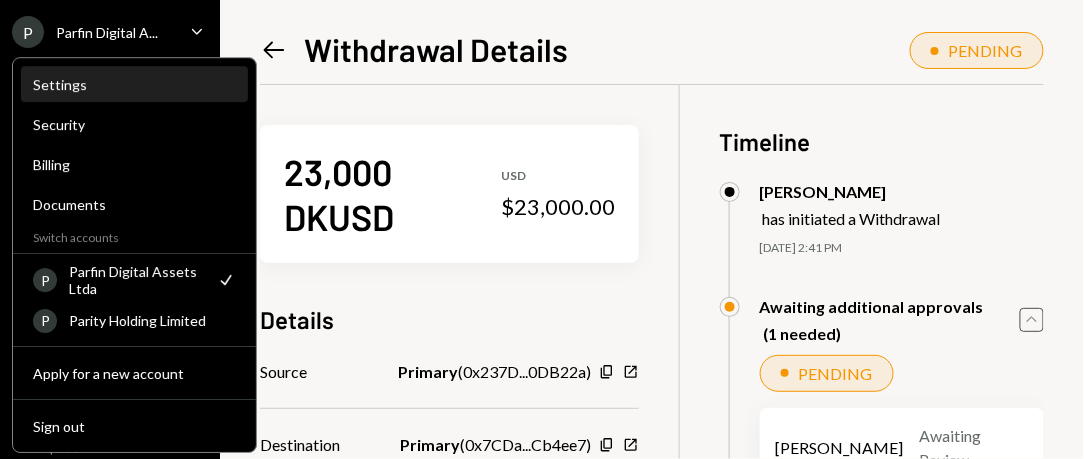 click on "Settings" at bounding box center (134, 84) 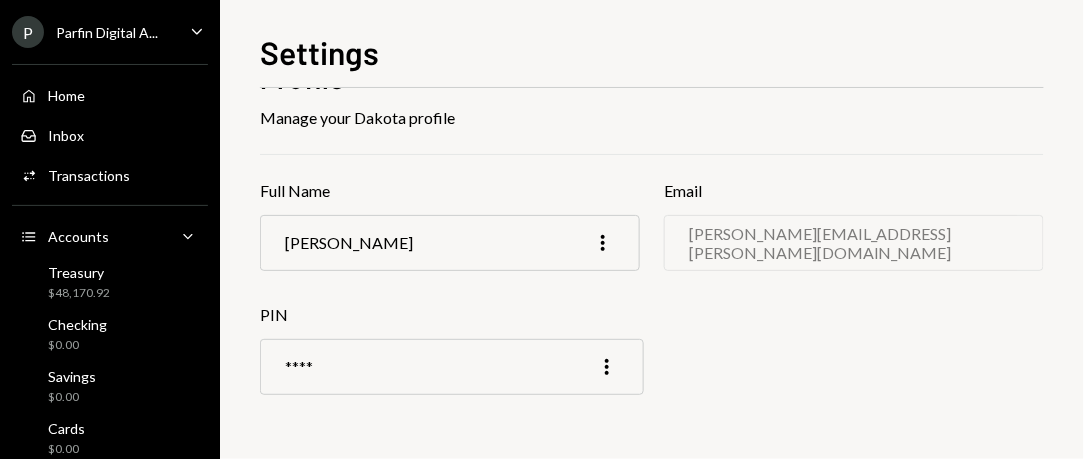 scroll, scrollTop: 272, scrollLeft: 0, axis: vertical 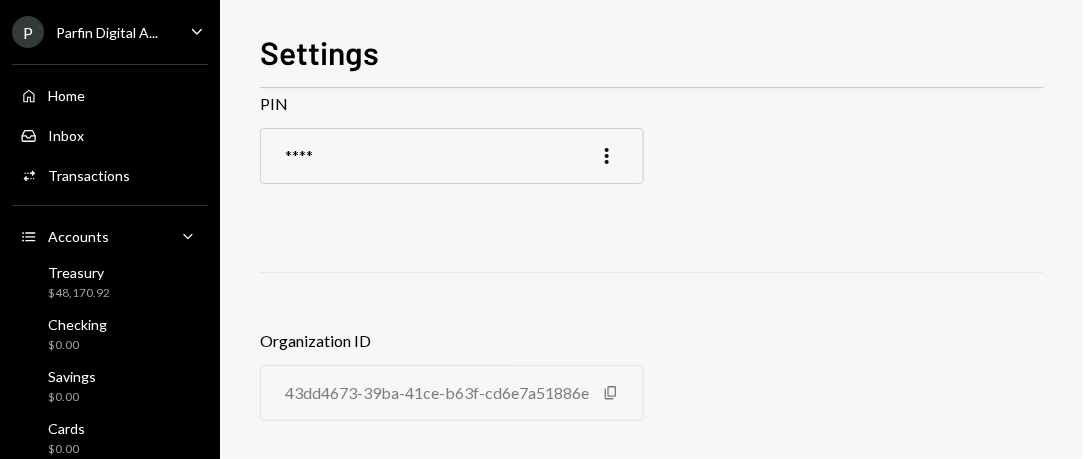 click on "Parfin Digital A..." at bounding box center (107, 32) 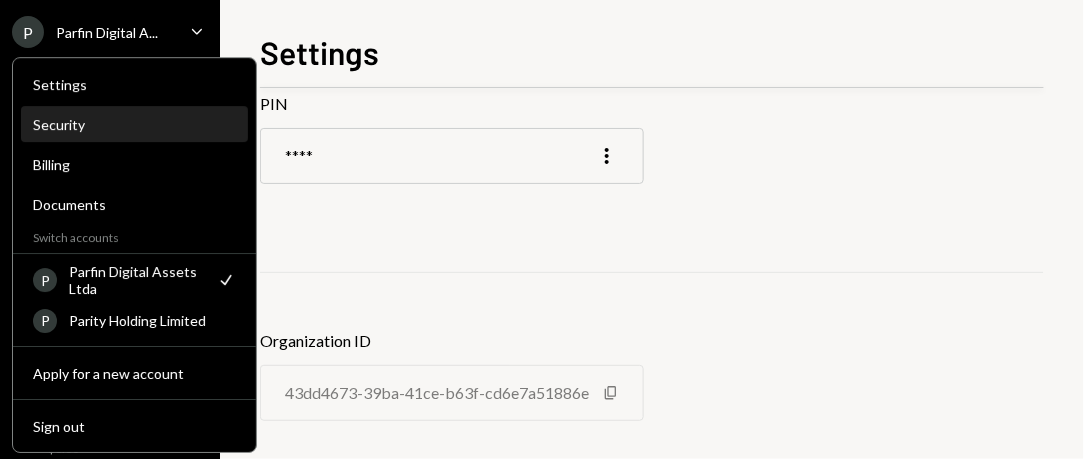 click on "Security" at bounding box center [134, 124] 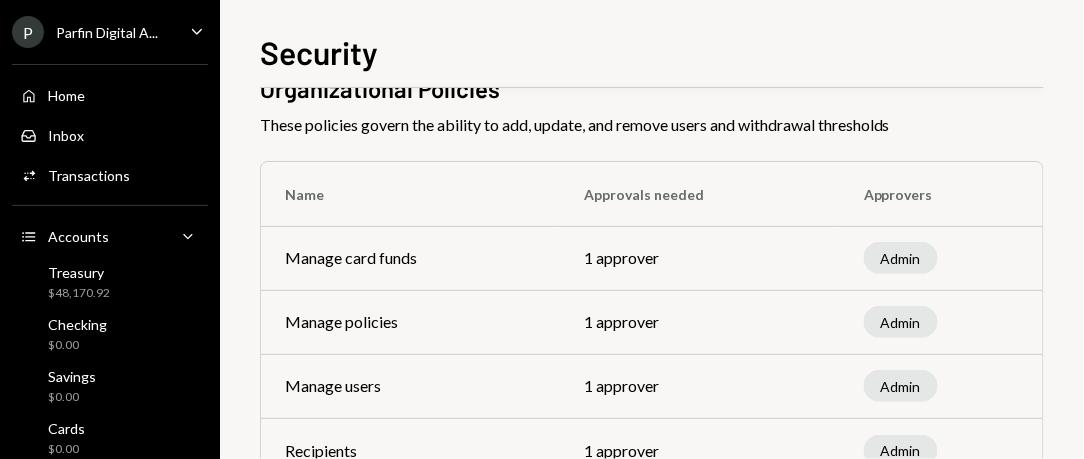 scroll, scrollTop: 0, scrollLeft: 0, axis: both 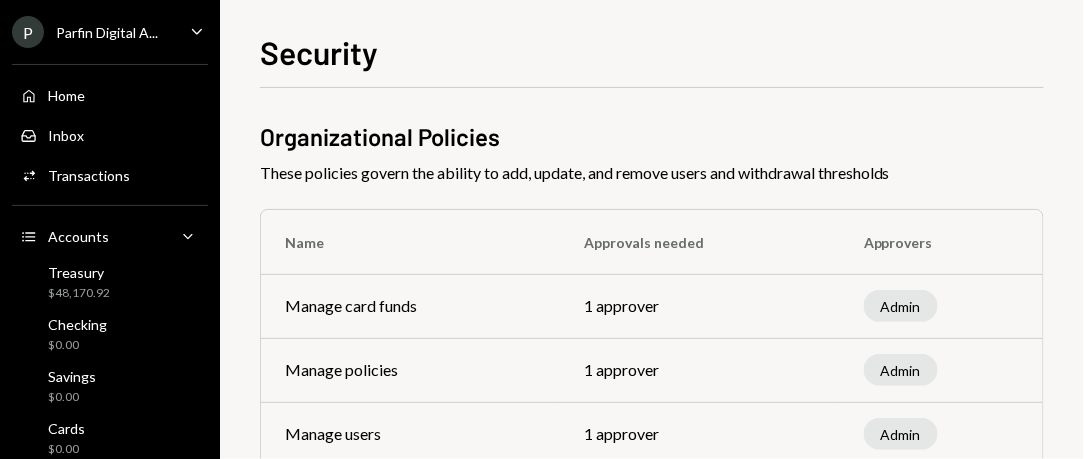 click on "P Parfin Digital A... Caret Down Home Home Inbox Inbox Activities Transactions Accounts Accounts Caret Down Treasury $48,170.92 Checking $0.00 Savings $0.00 Cards $0.00 Dollar Rewards User Recipients Team Team" at bounding box center [110, 303] 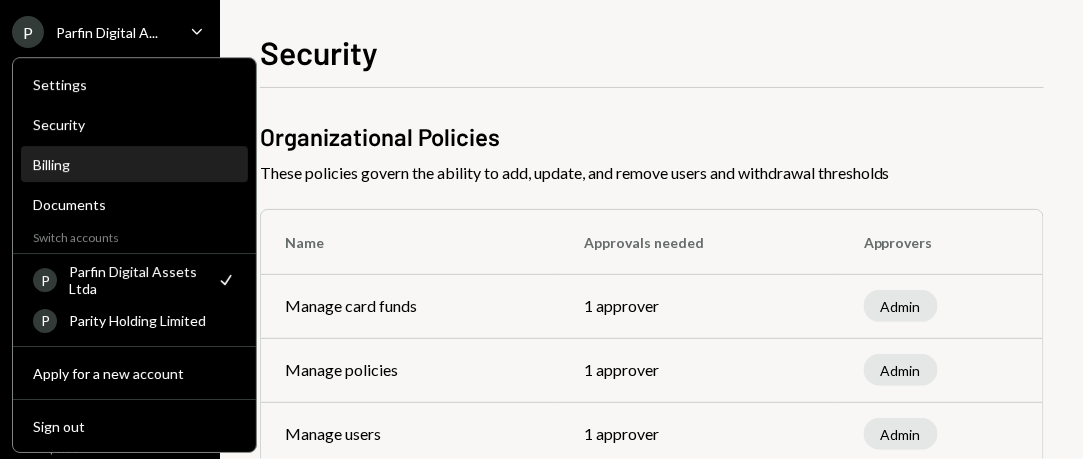click on "Billing" at bounding box center (134, 164) 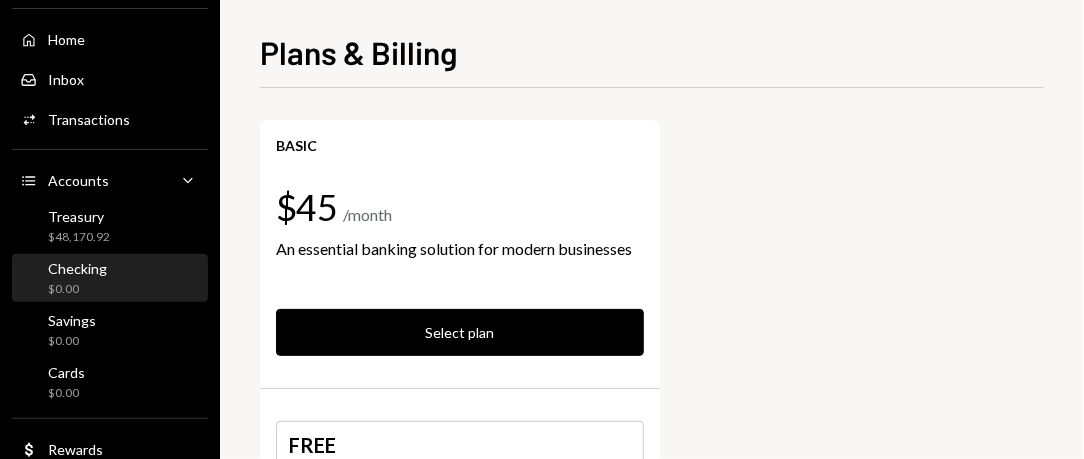 scroll, scrollTop: 0, scrollLeft: 0, axis: both 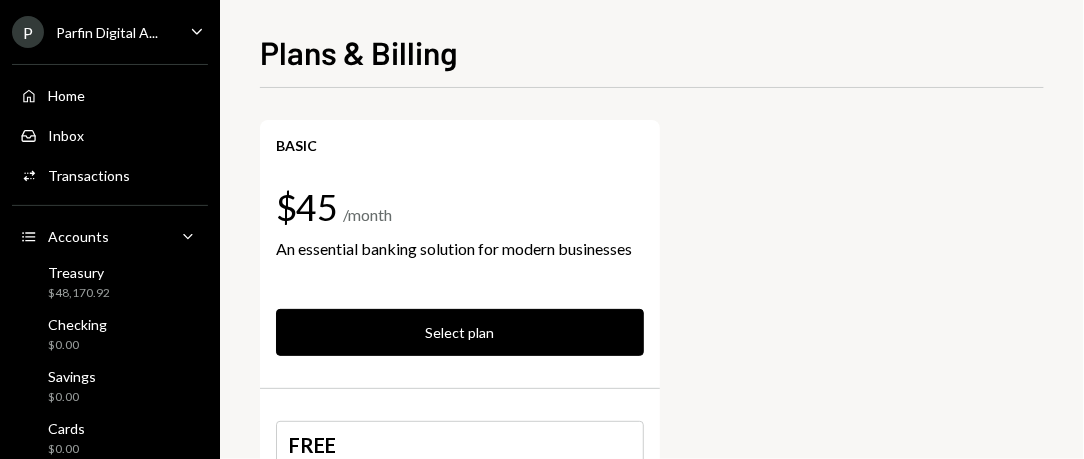 click on "Parfin Digital A..." at bounding box center (107, 32) 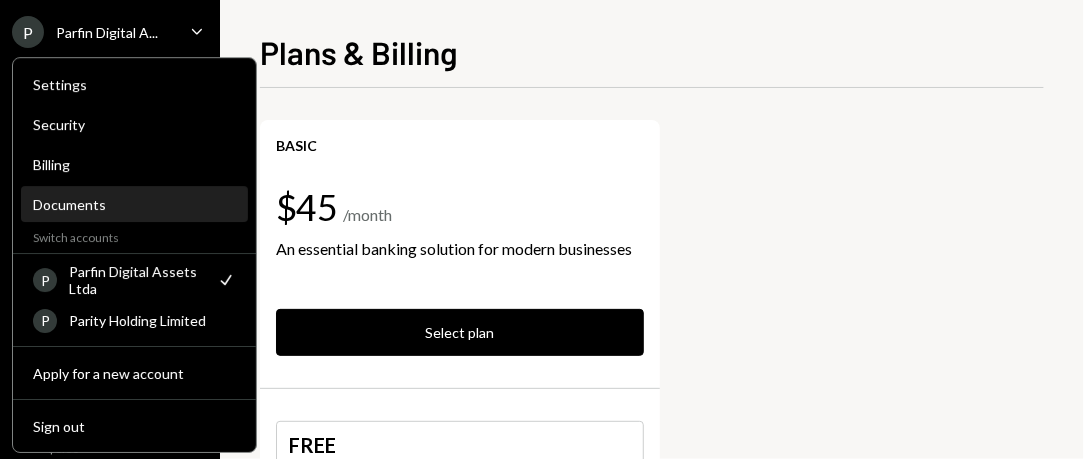 click on "Documents" at bounding box center (134, 204) 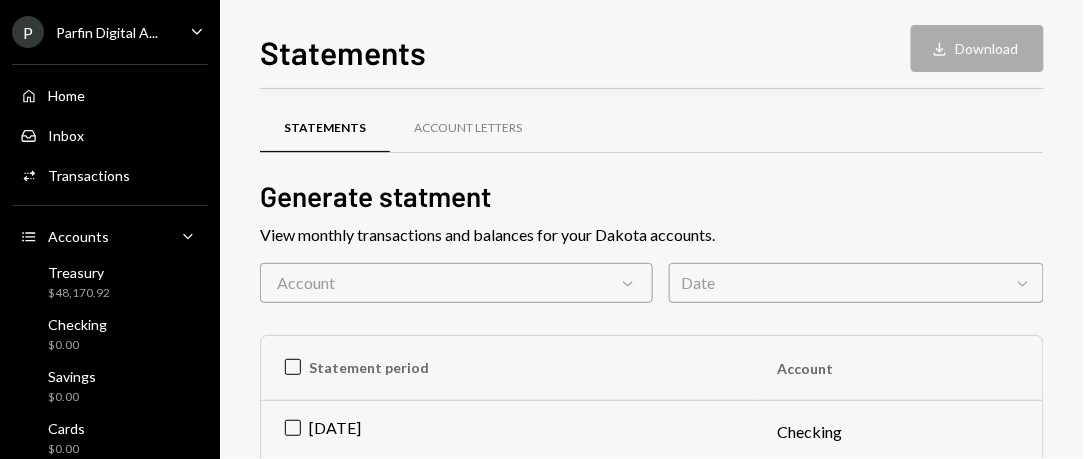 scroll, scrollTop: 0, scrollLeft: 0, axis: both 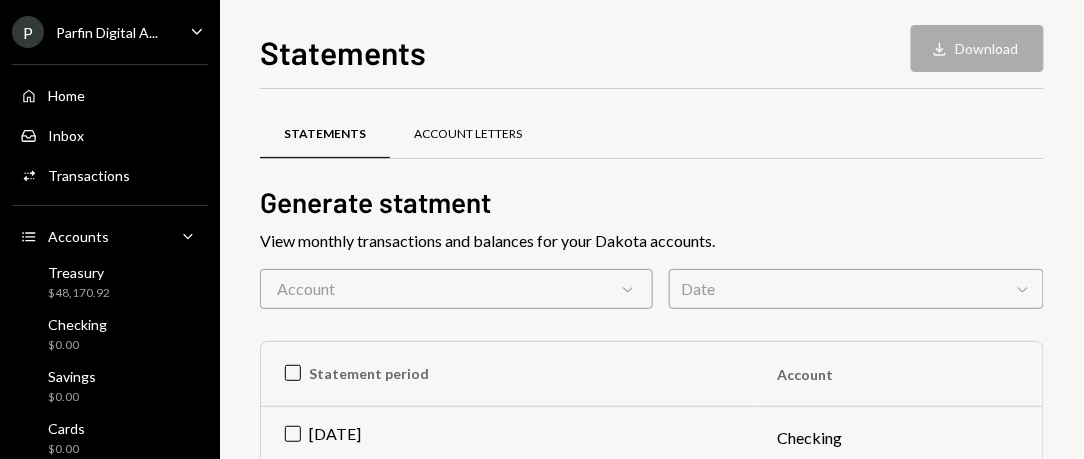 click on "Account Letters" at bounding box center (468, 134) 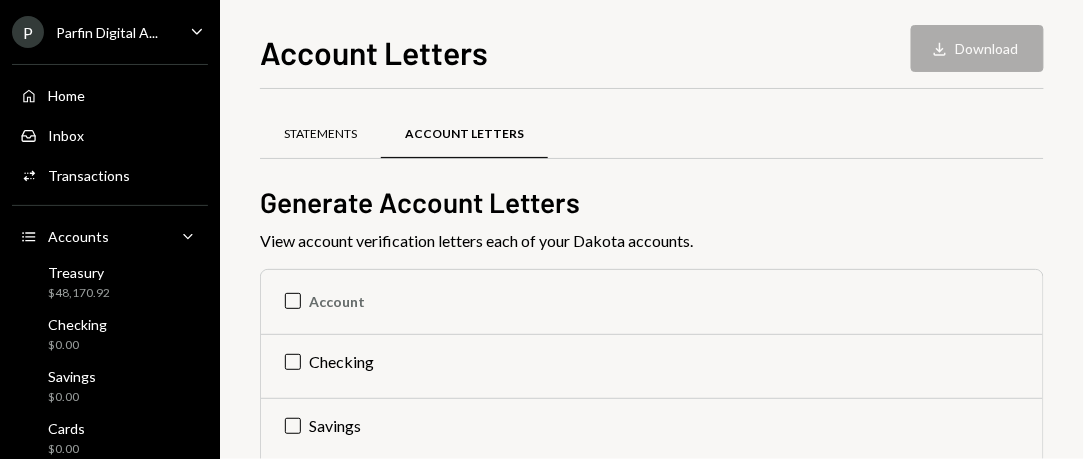 click on "Statements" at bounding box center (320, 135) 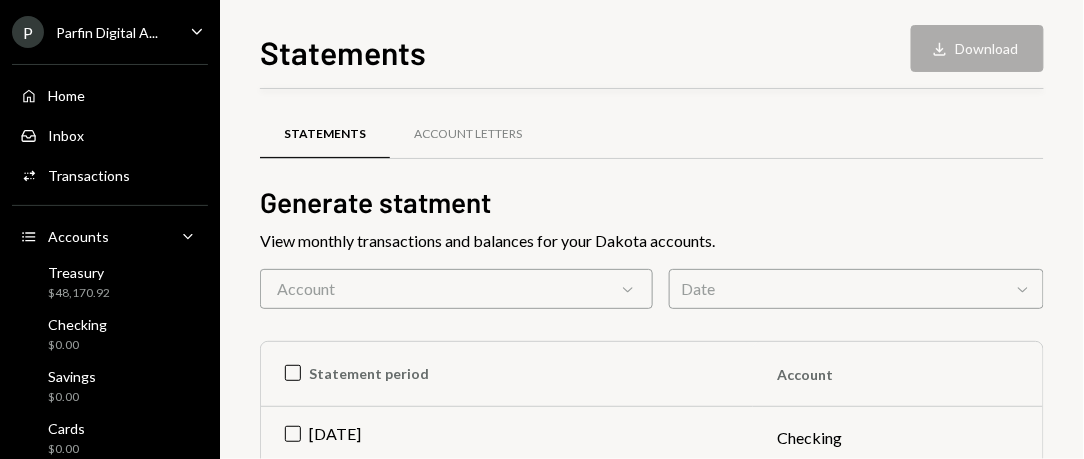 scroll, scrollTop: 181, scrollLeft: 0, axis: vertical 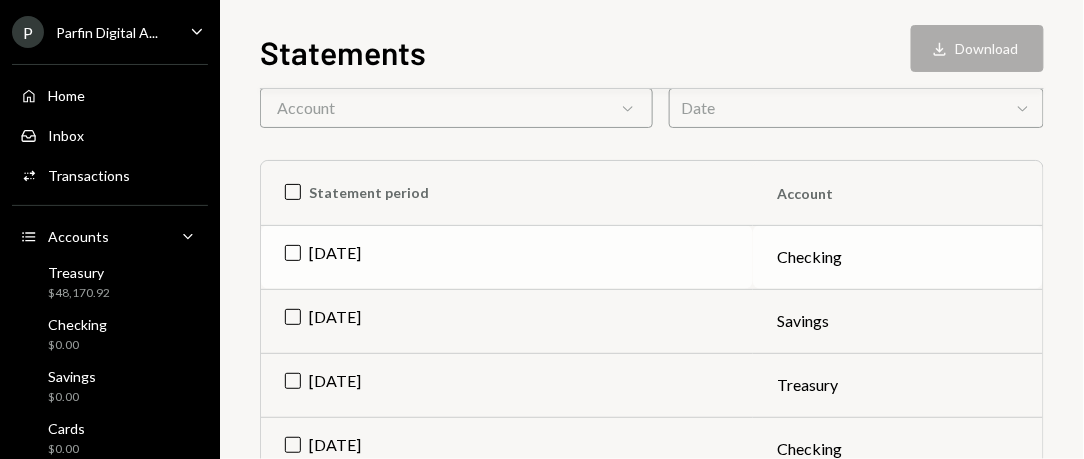 click on "Jul 2025" at bounding box center (507, 257) 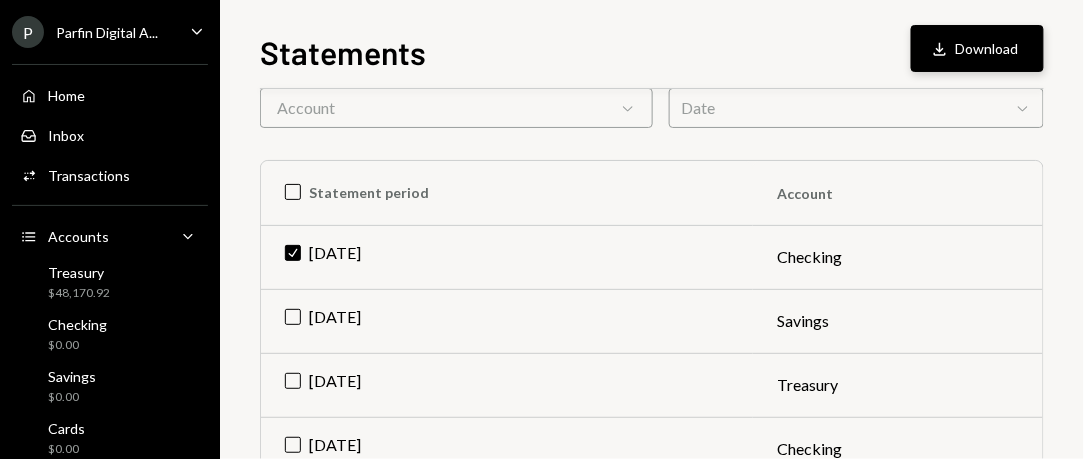 click on "Download Download" at bounding box center (977, 48) 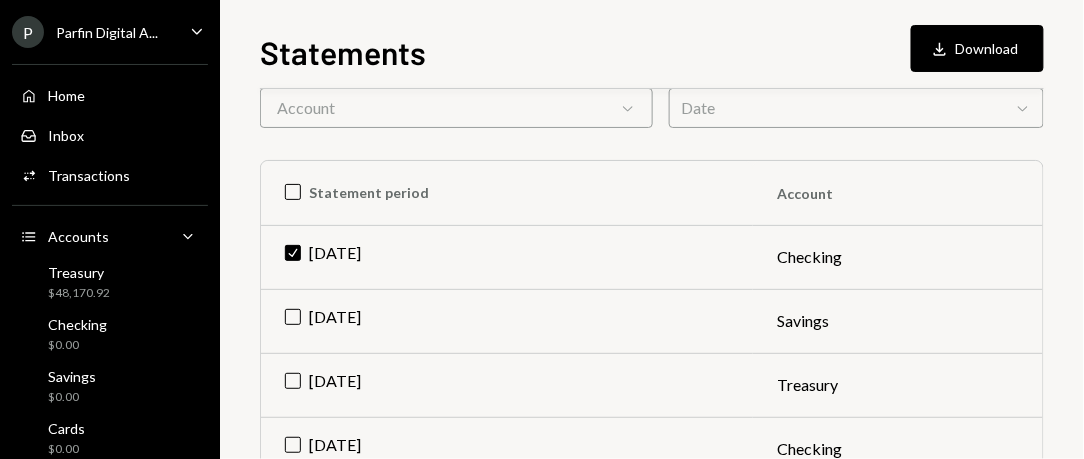 scroll, scrollTop: 0, scrollLeft: 0, axis: both 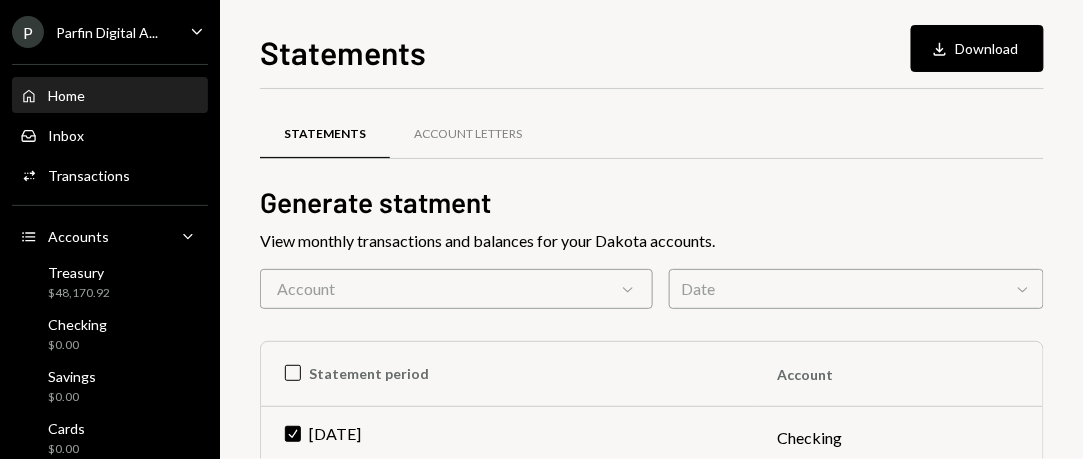 click on "Home" at bounding box center [66, 95] 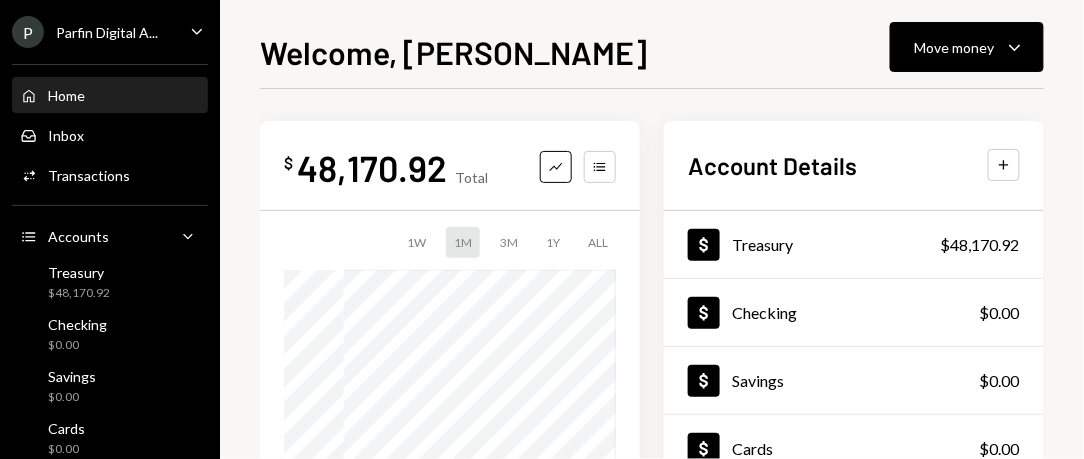 click on "Welcome, SILVANA Move money Caret Down $ 48,170.92 Total Graph Accounts 1W 1M 3M 1Y ALL Account Details Plus Dollar Treasury $48,170.92 Dollar Checking $0.00 Dollar Savings $0.00 Dollar Cards $0.00 Recent Transactions View all Type Initiated By Initiated At Account Status Withdrawal 23,000  DKUSD SILVANA PIMENTEL 2:41 PM Treasury Pending Bank Deposit $28,170.92 PARFIN PAGAMENTOS LTDA 07/10/2025 Treasury Completed Deposit 20,000  USDC 0xadd3...76D346 Copy 06/17/2025 Treasury Completed" at bounding box center [652, 229] 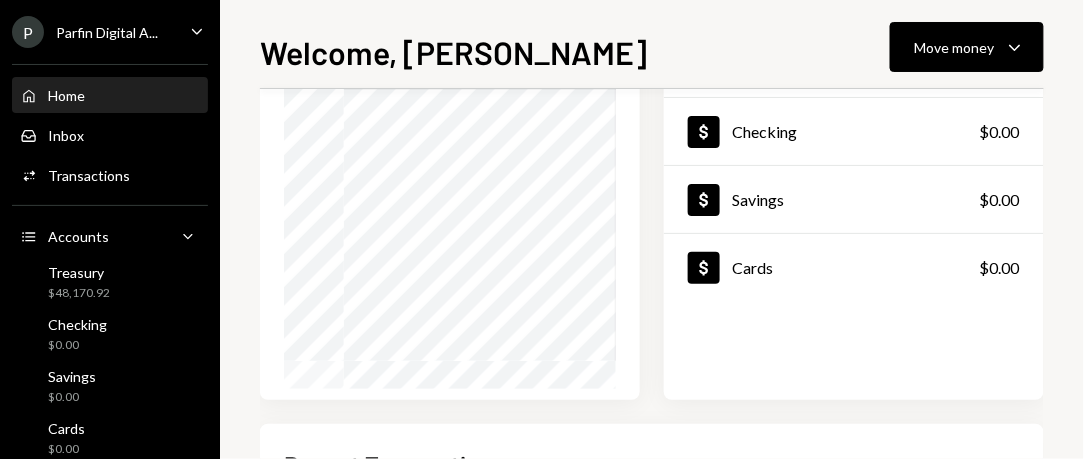 scroll, scrollTop: 531, scrollLeft: 0, axis: vertical 